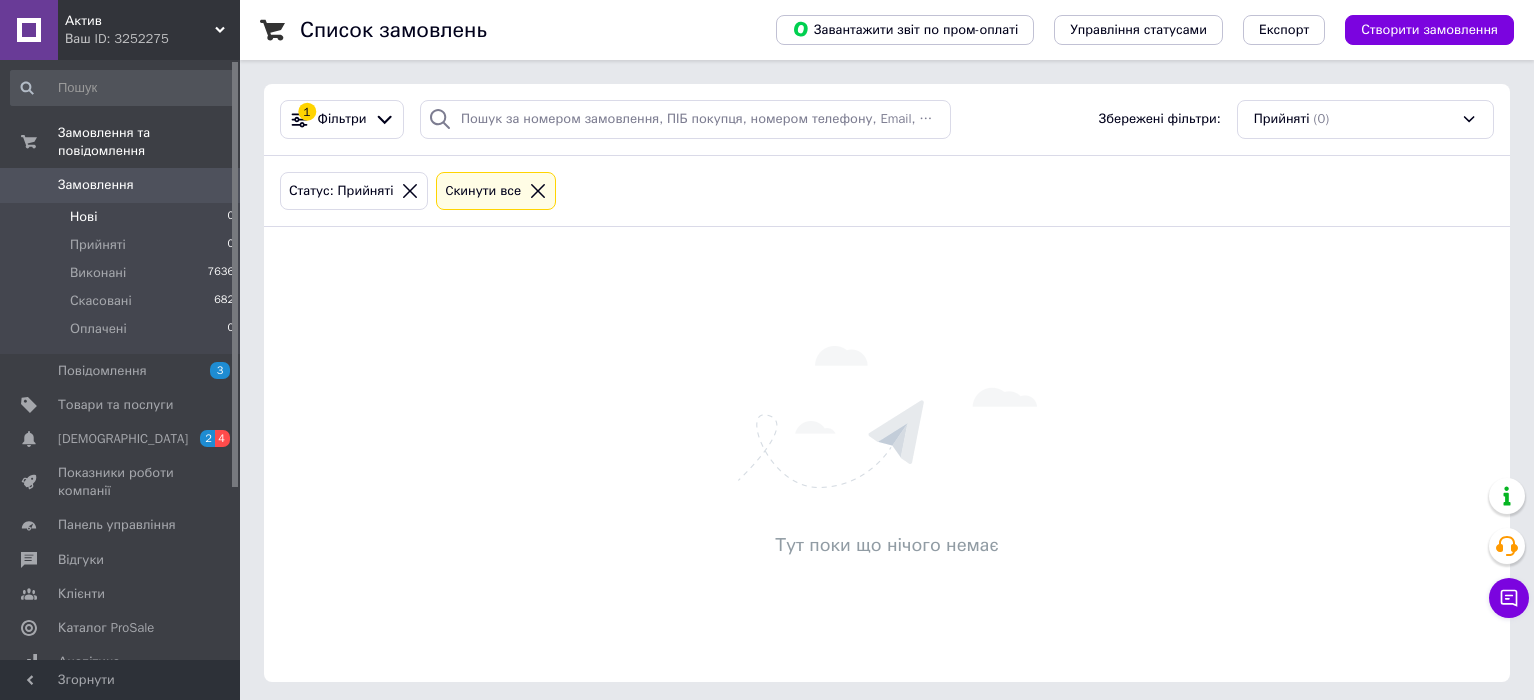 scroll, scrollTop: 0, scrollLeft: 0, axis: both 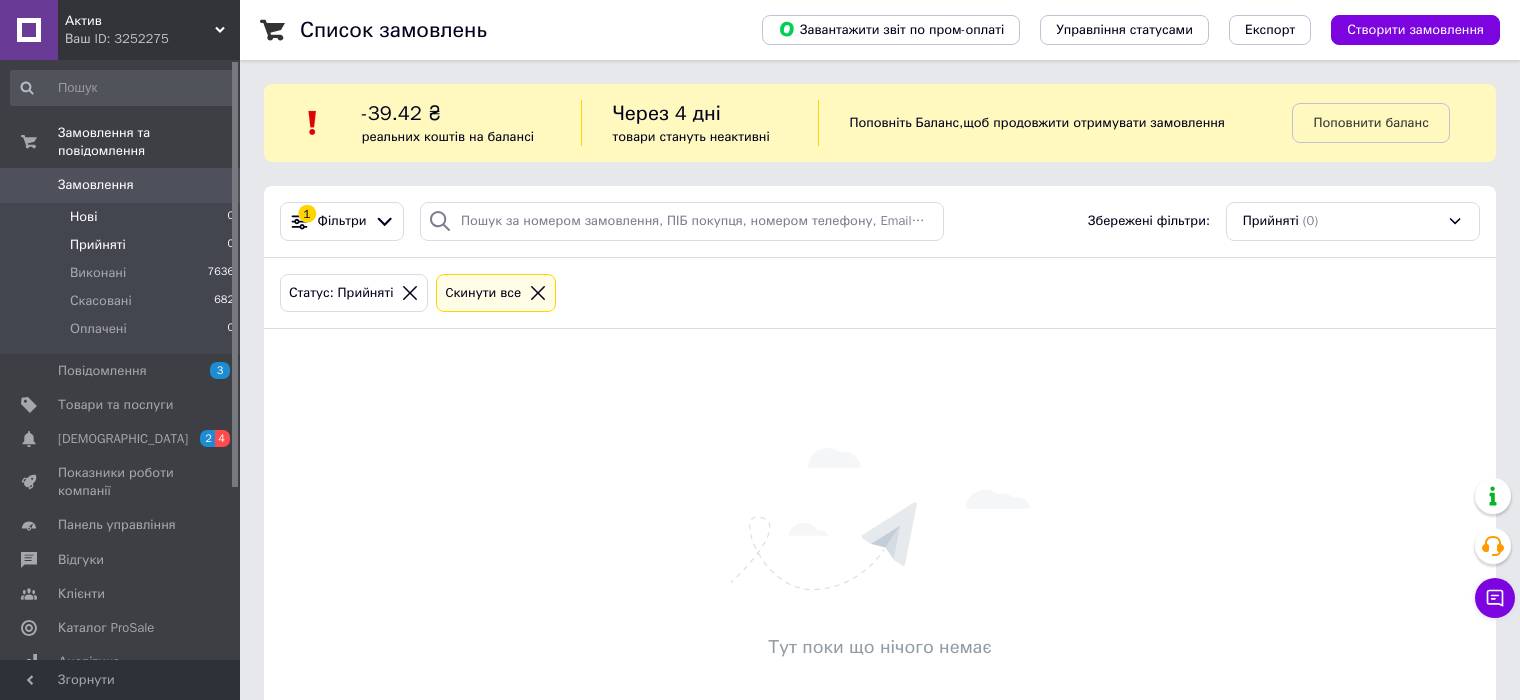 click on "Нові 0" at bounding box center (123, 217) 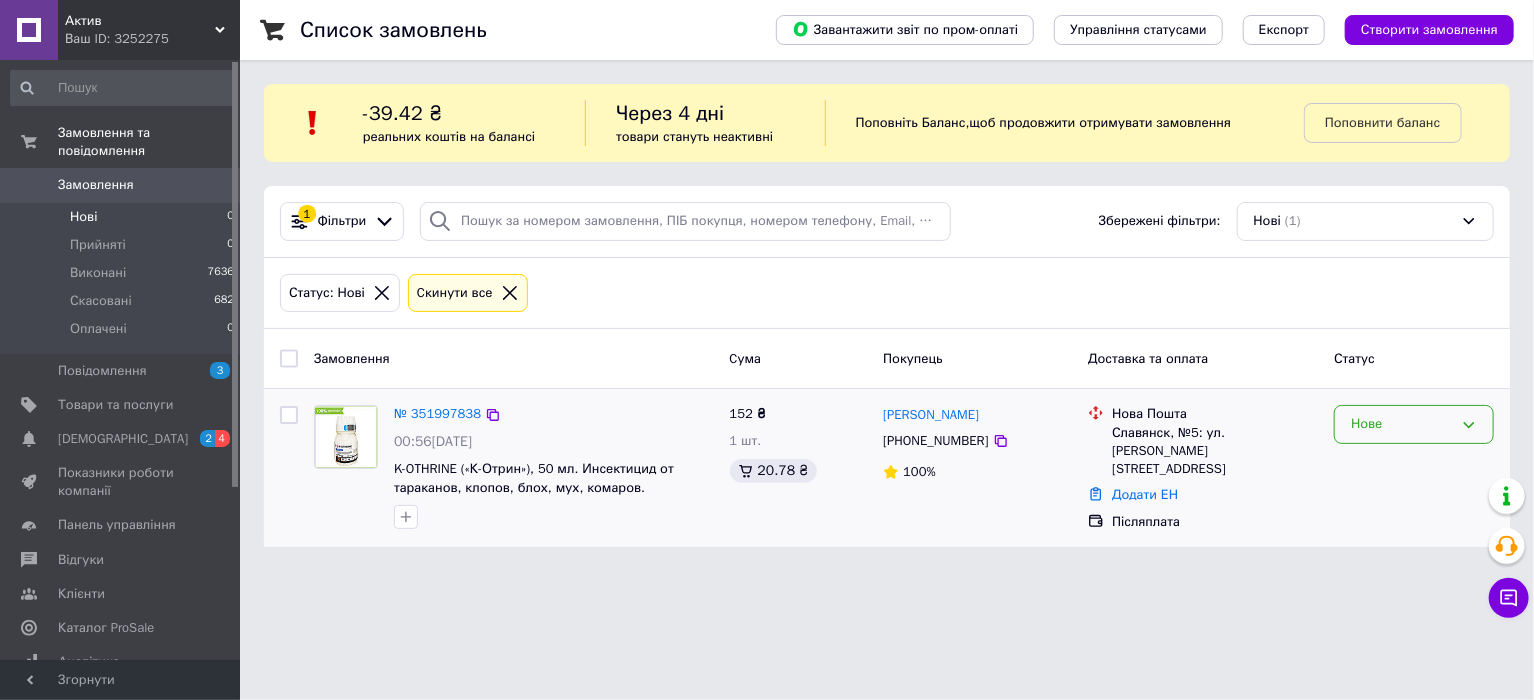 click on "Нове" at bounding box center (1402, 424) 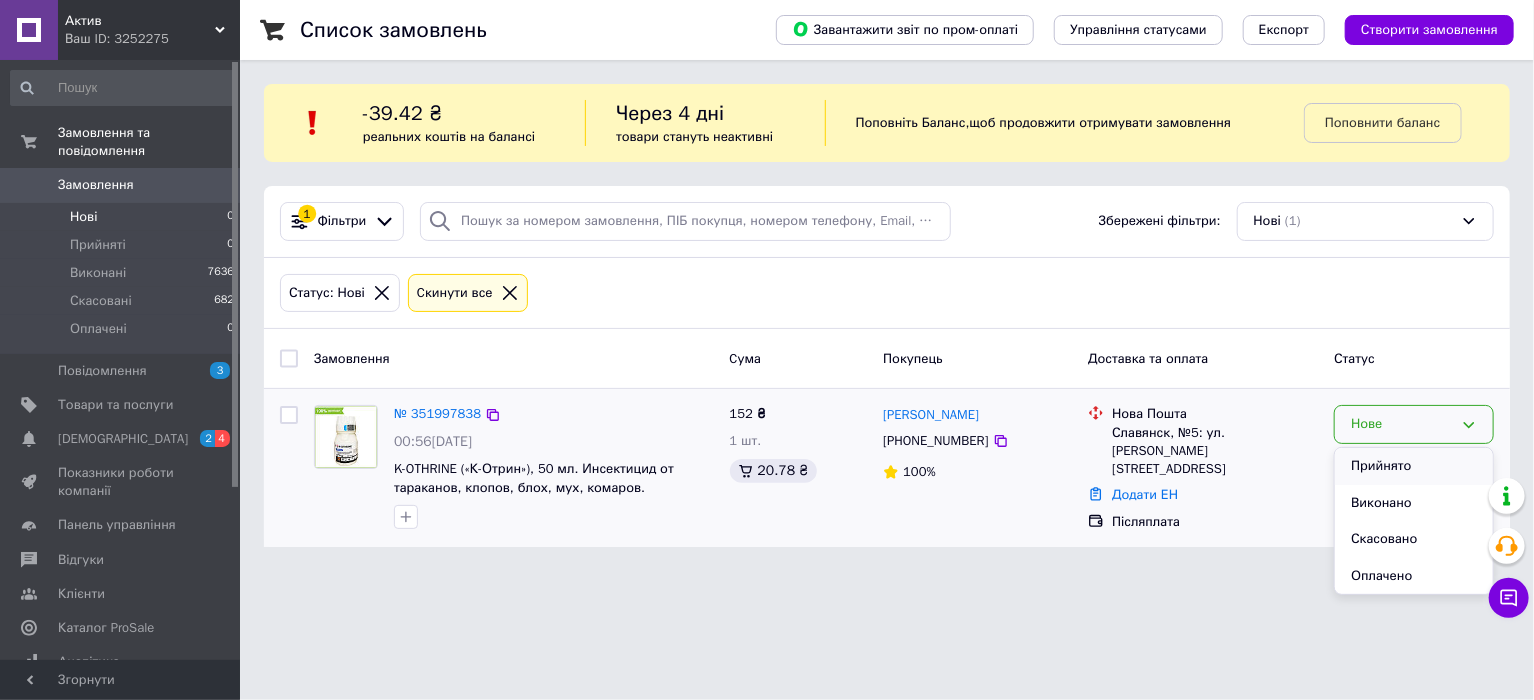 click on "Прийнято" at bounding box center (1414, 466) 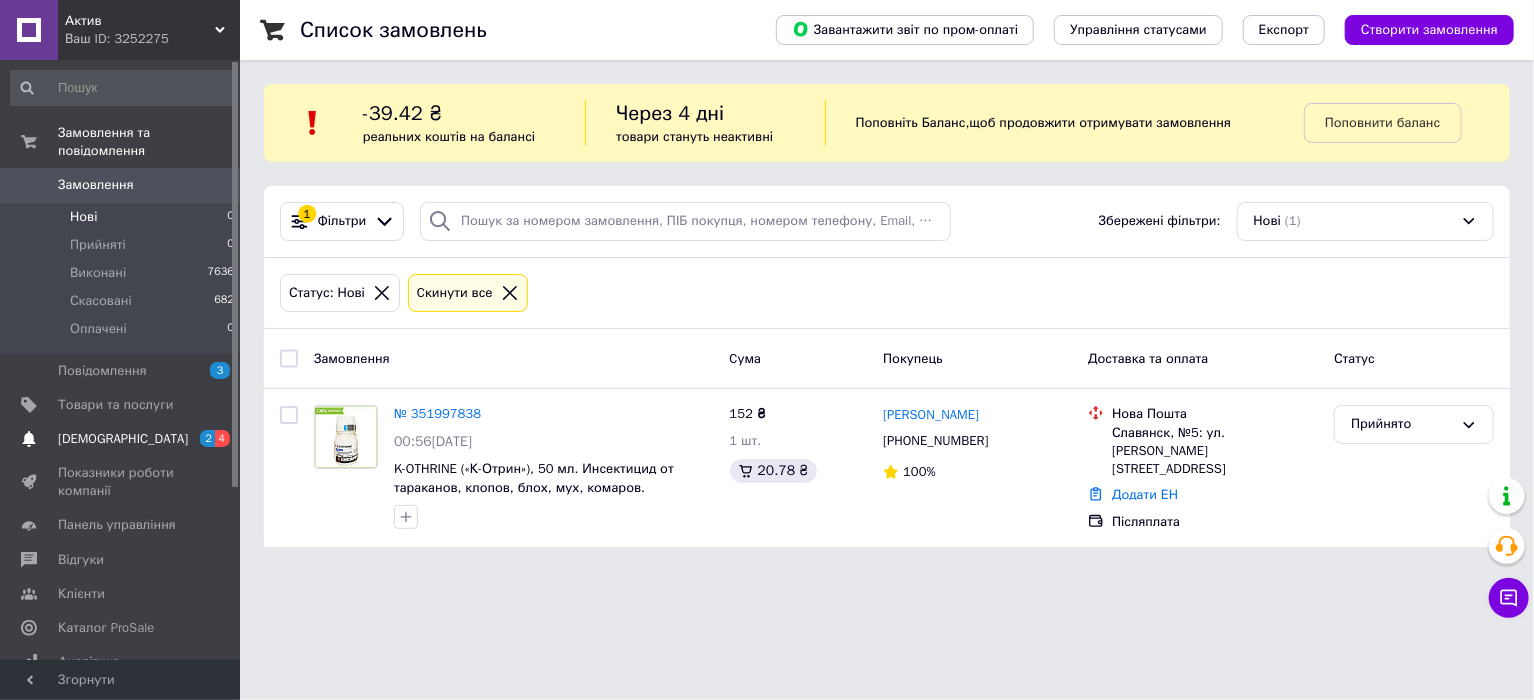 click on "[DEMOGRAPHIC_DATA]" at bounding box center (123, 439) 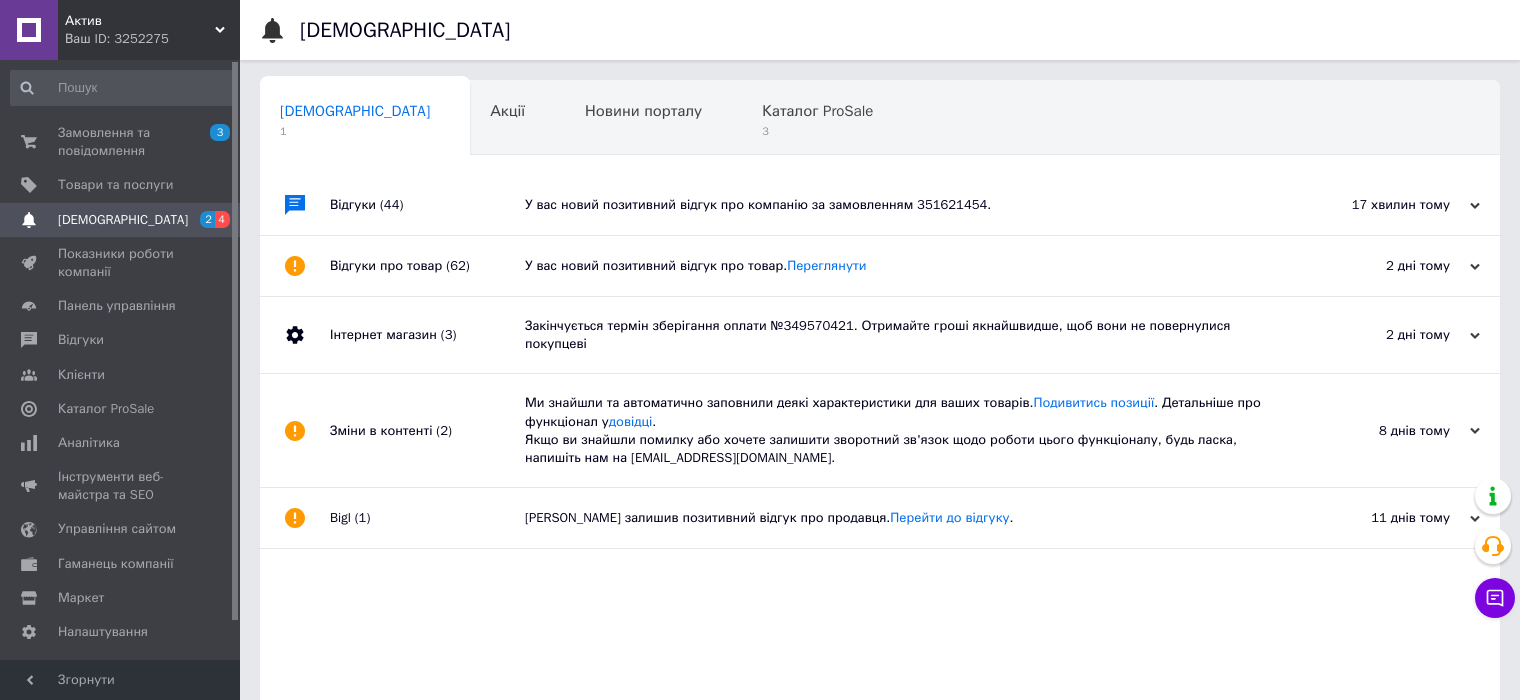 click on "17 хвилин тому" at bounding box center [1380, 205] 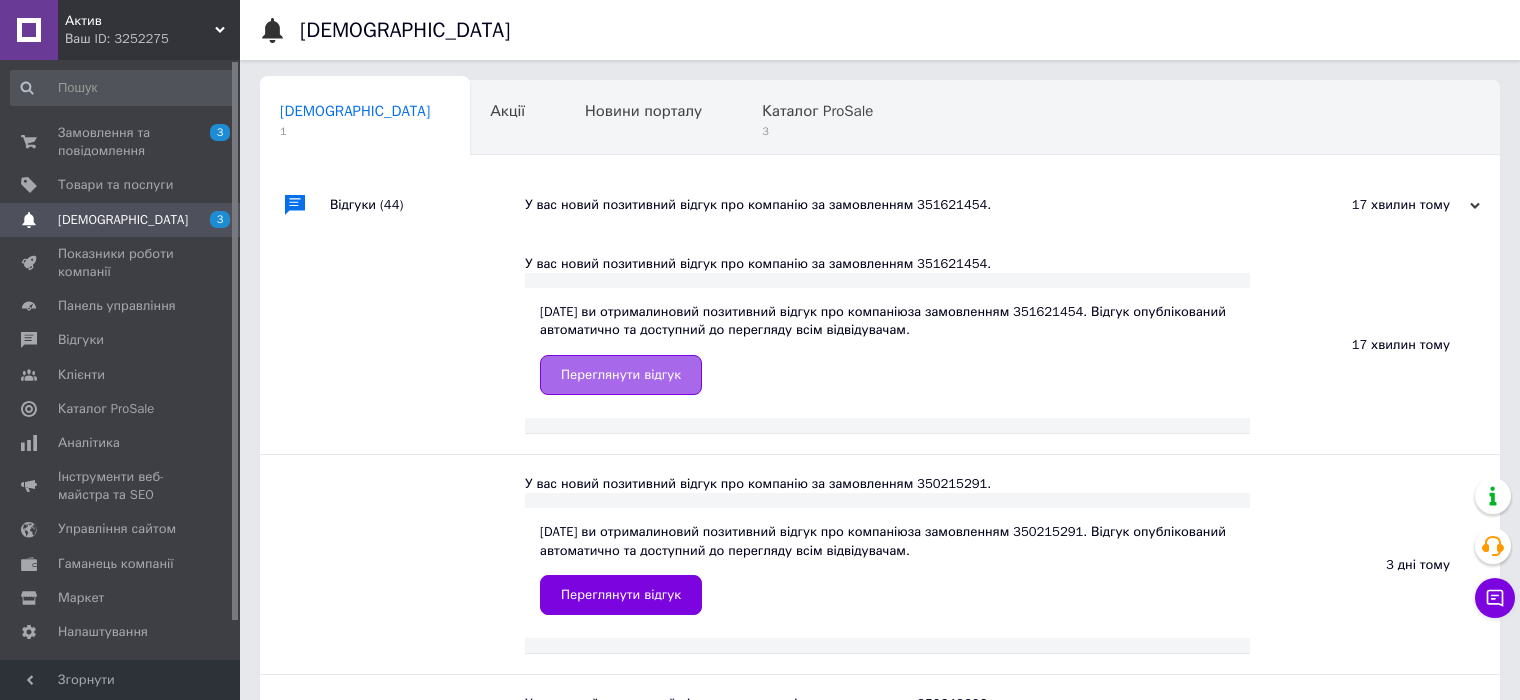 click on "Переглянути відгук" at bounding box center (621, 375) 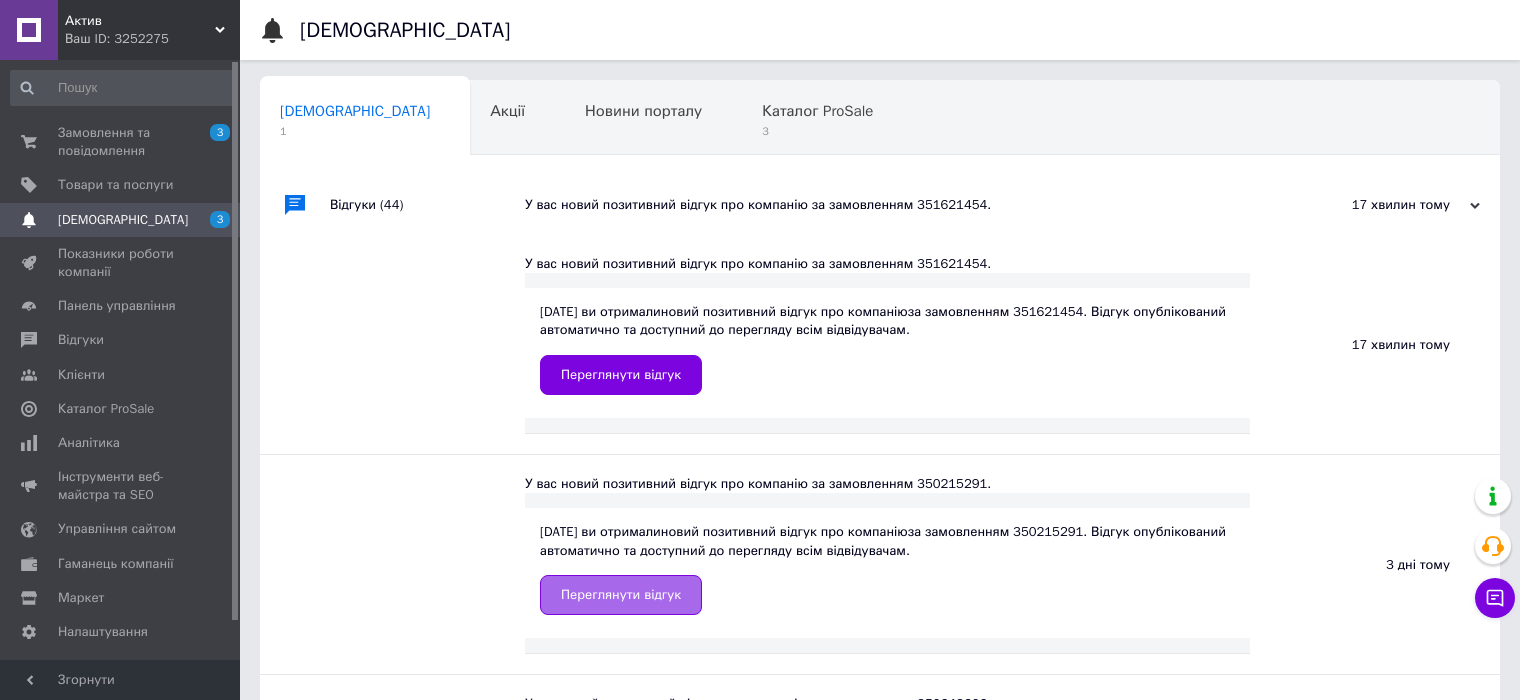 click on "Переглянути відгук" at bounding box center [621, 595] 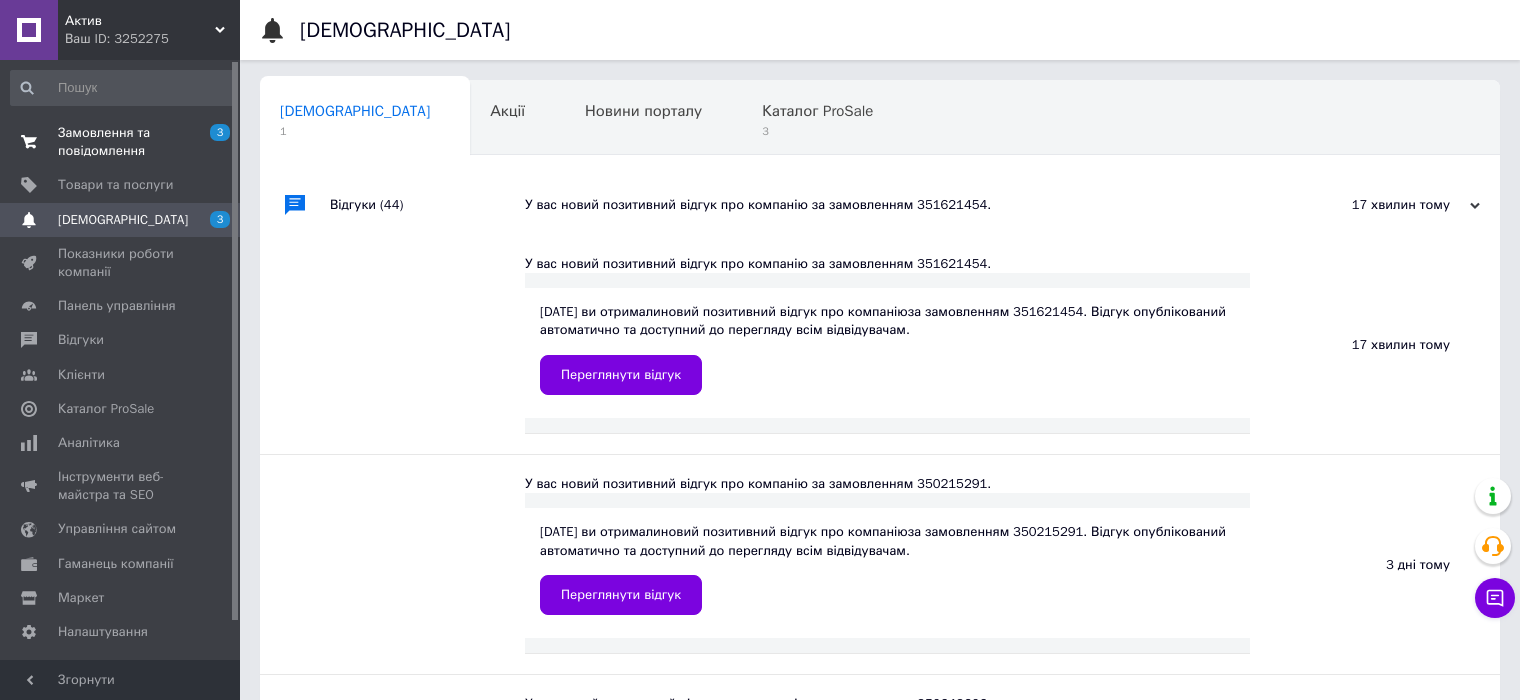 click at bounding box center (29, 142) 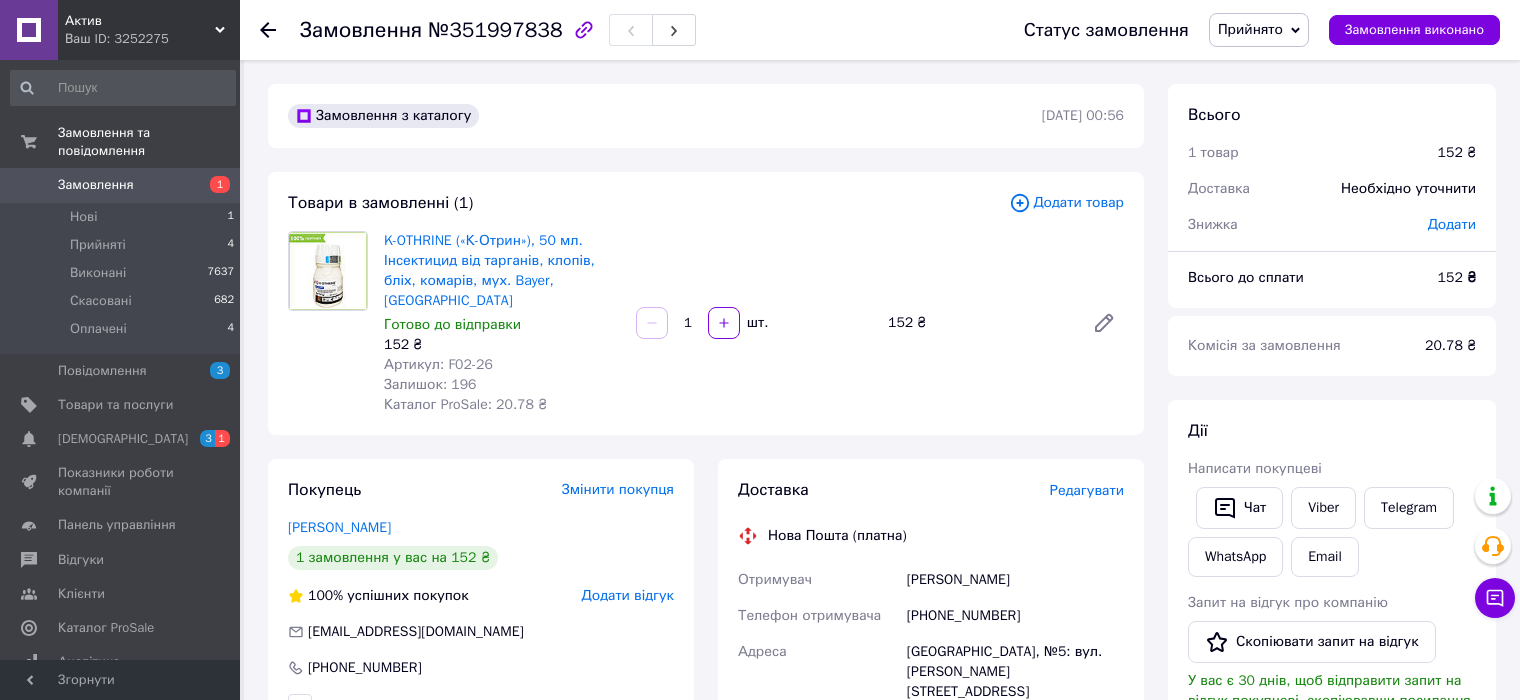 scroll, scrollTop: 0, scrollLeft: 0, axis: both 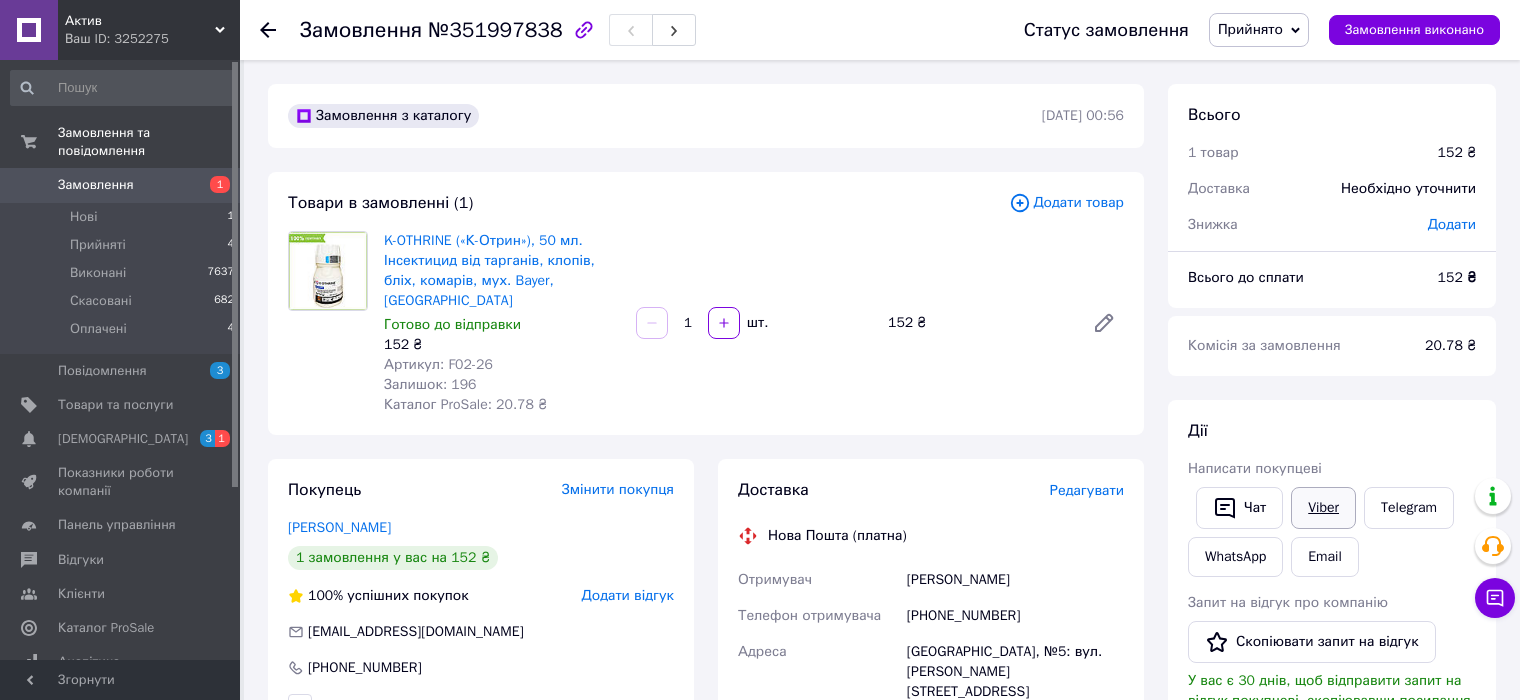 click on "Viber" at bounding box center [1323, 508] 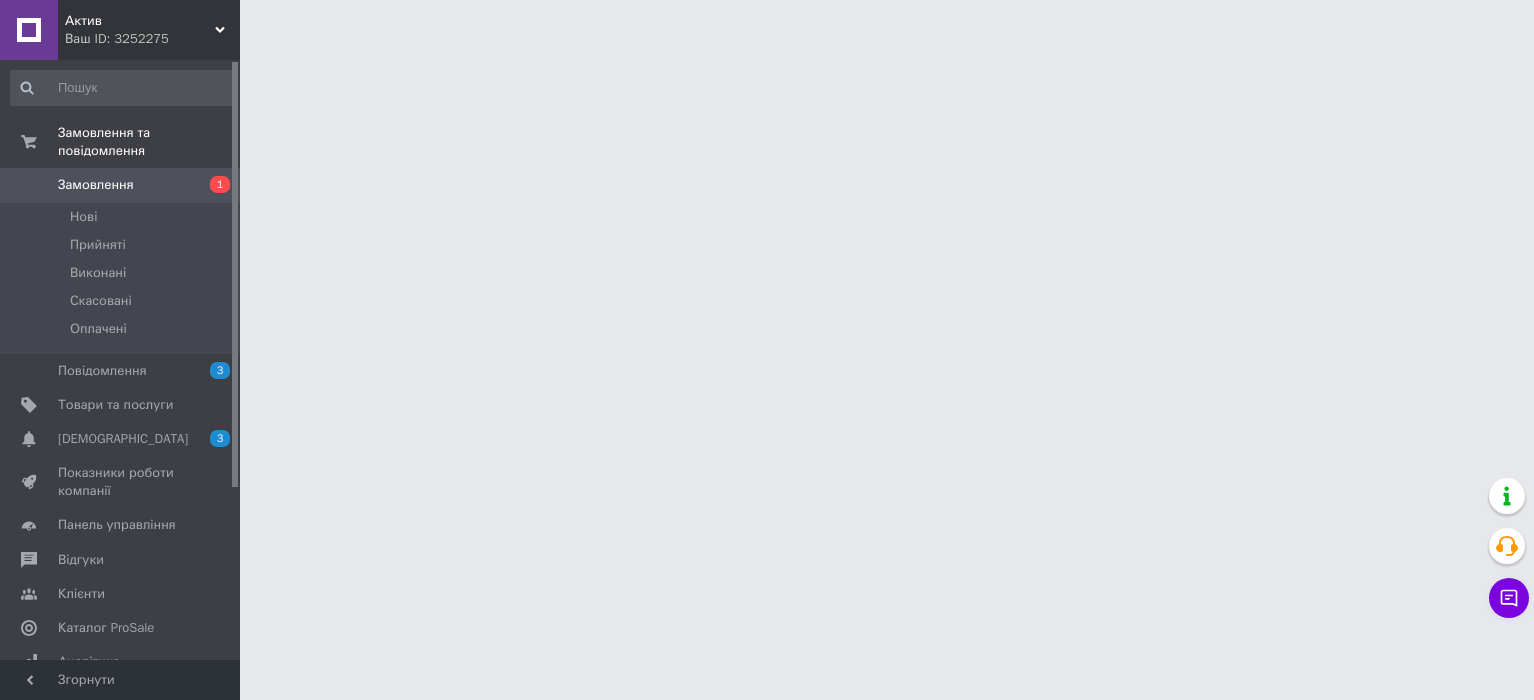 scroll, scrollTop: 0, scrollLeft: 0, axis: both 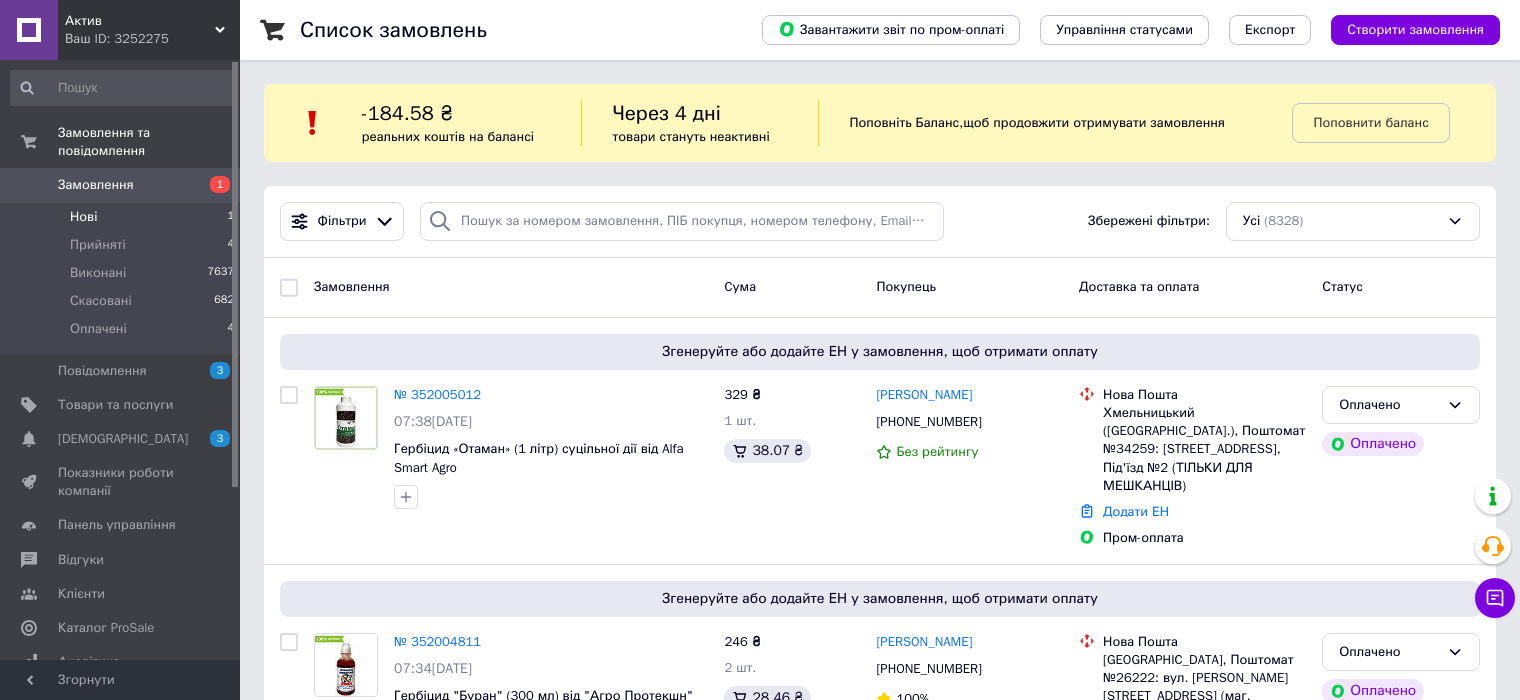 click on "Нові 1" at bounding box center (123, 217) 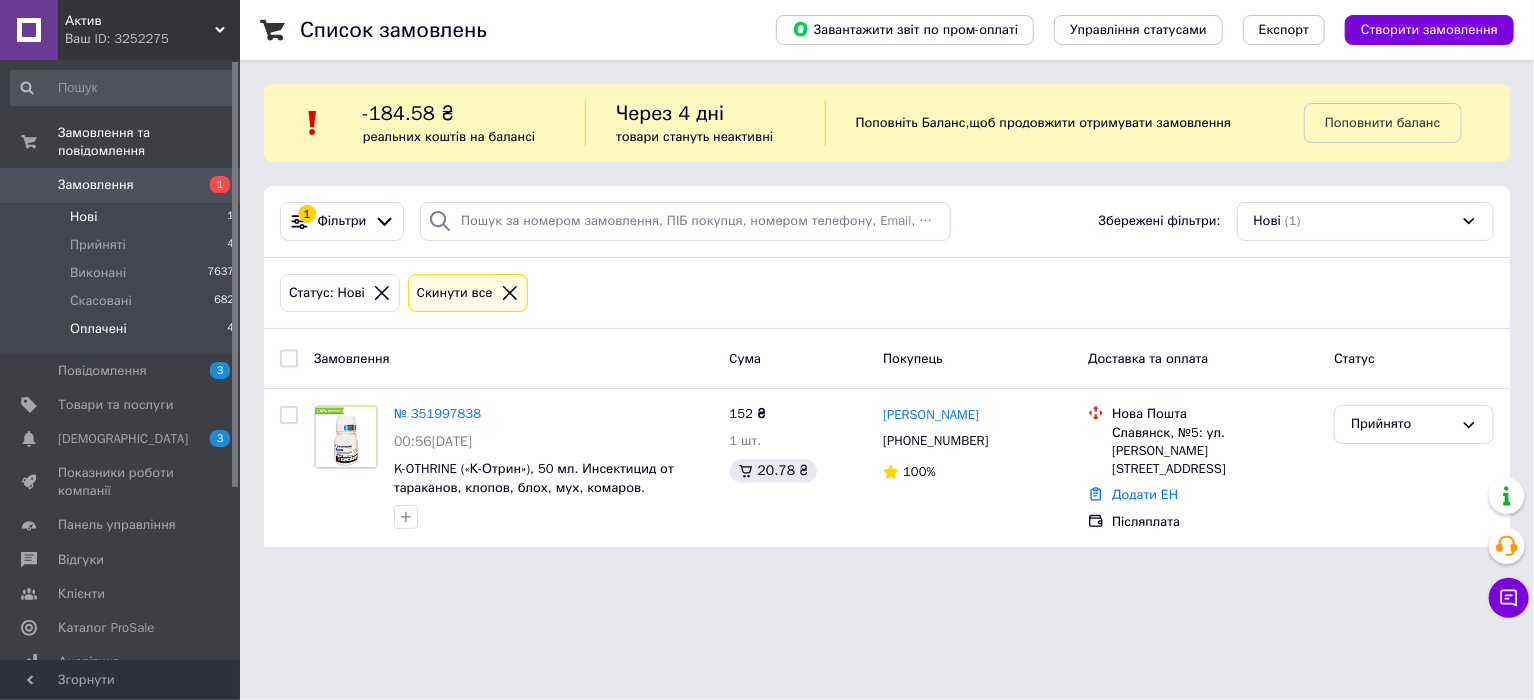 click on "Оплачені 4" at bounding box center [123, 334] 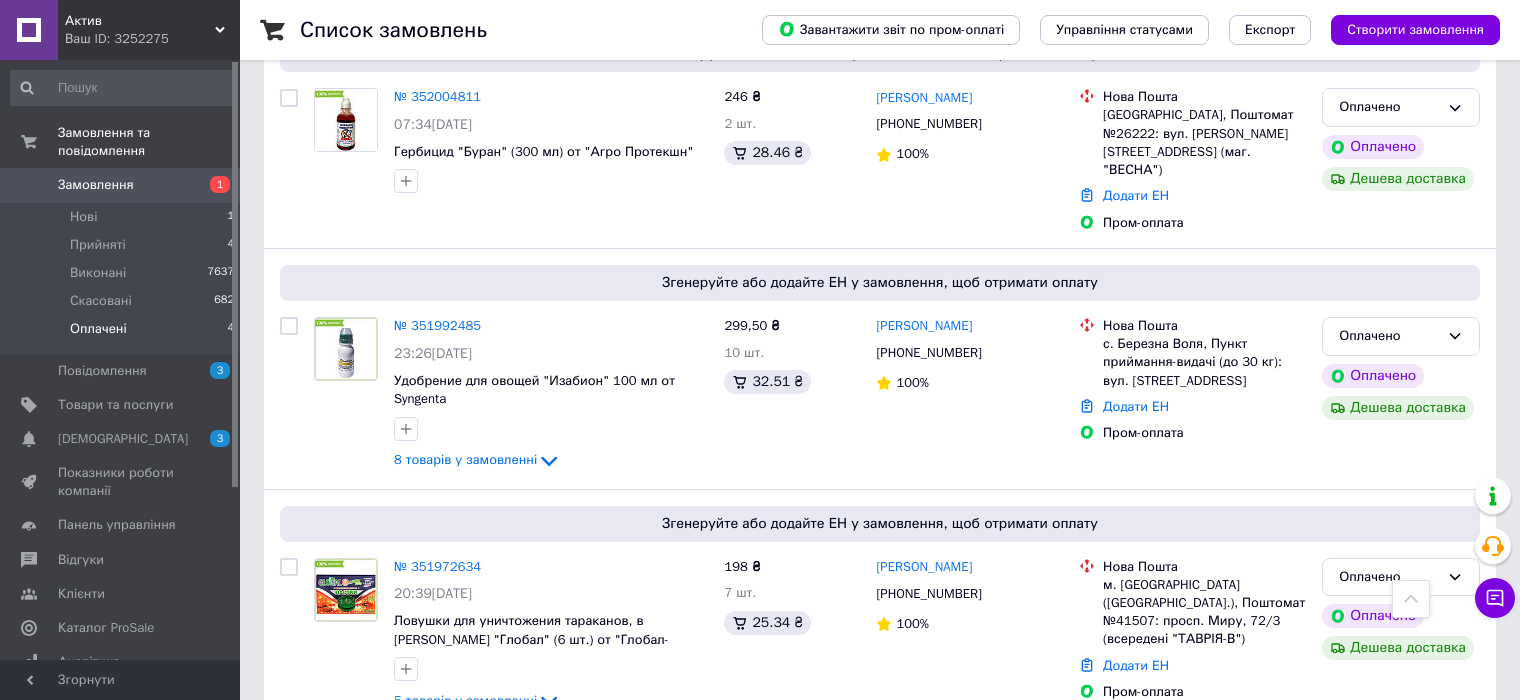 scroll, scrollTop: 631, scrollLeft: 0, axis: vertical 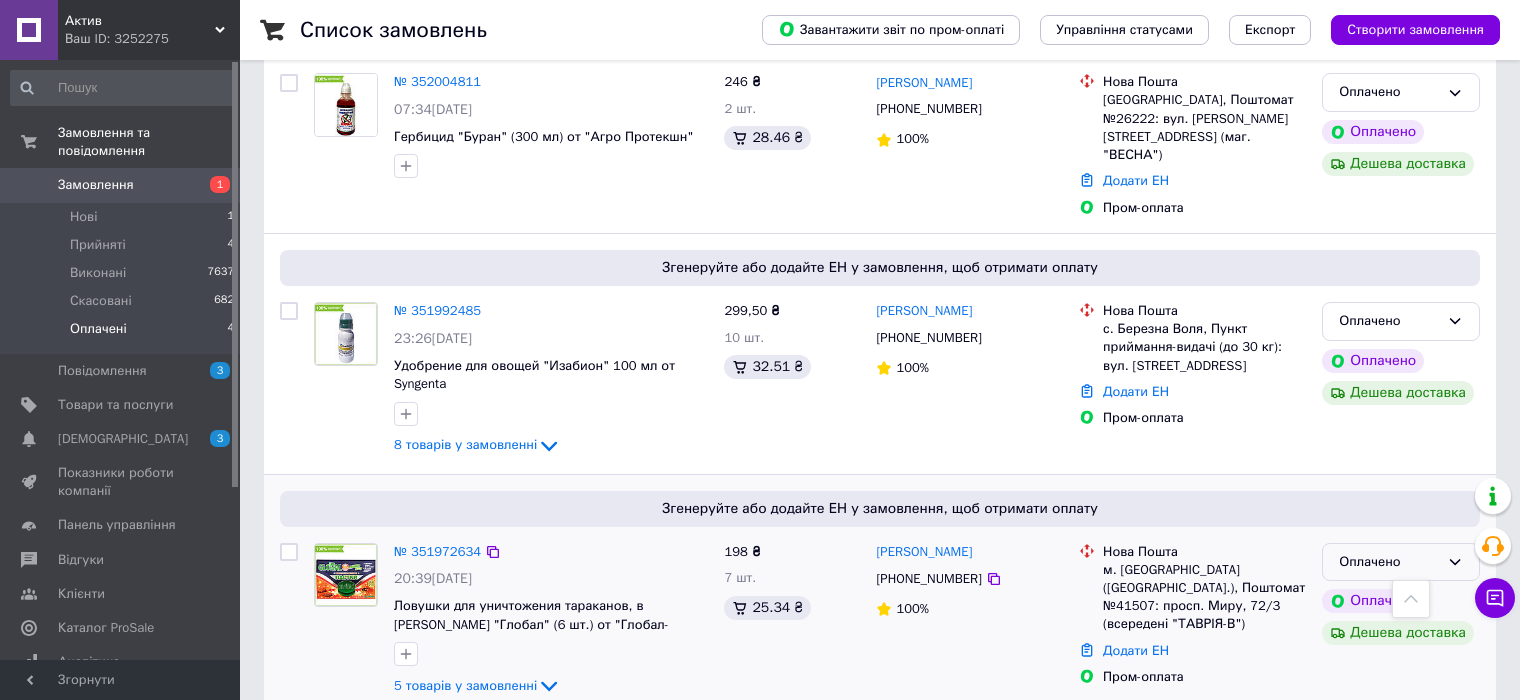 click on "Оплачено" at bounding box center (1401, 562) 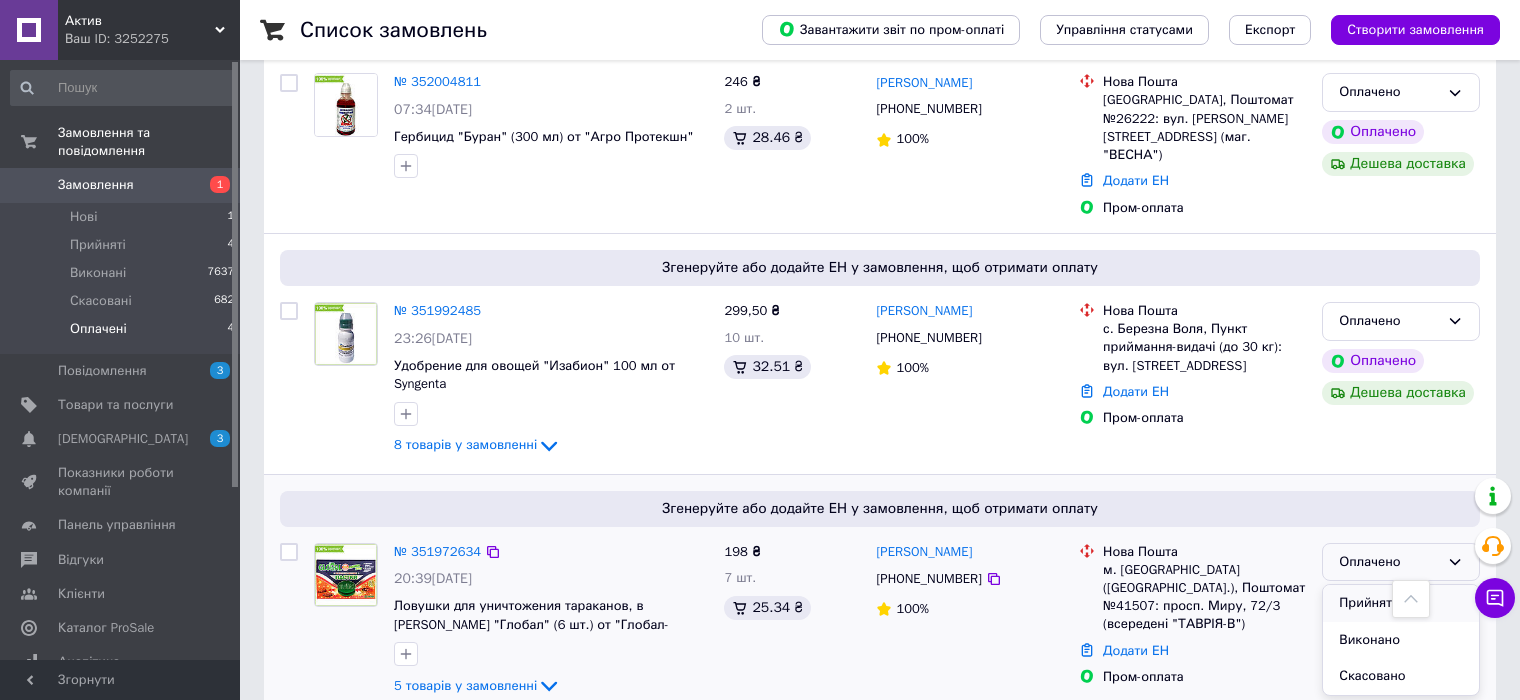 click on "Прийнято" at bounding box center [1401, 603] 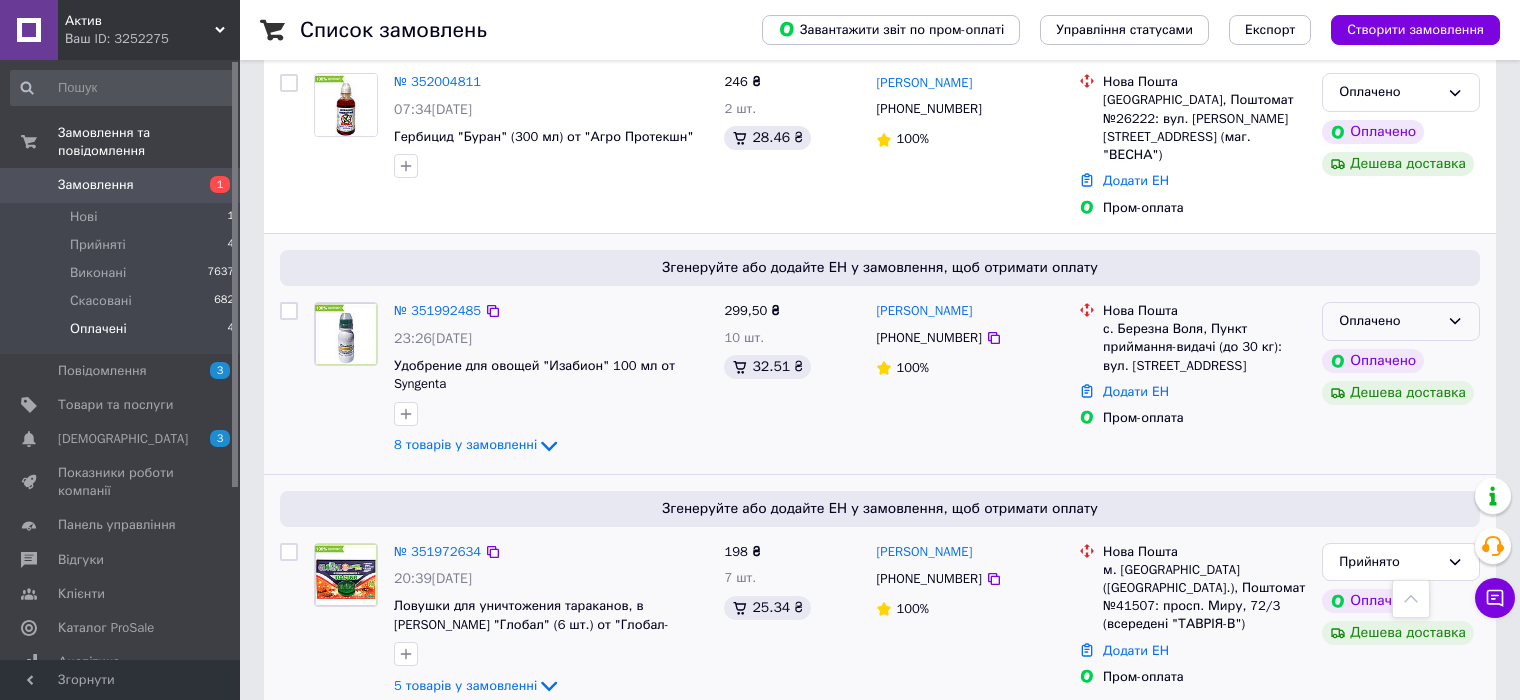 click on "Оплачено" at bounding box center [1401, 321] 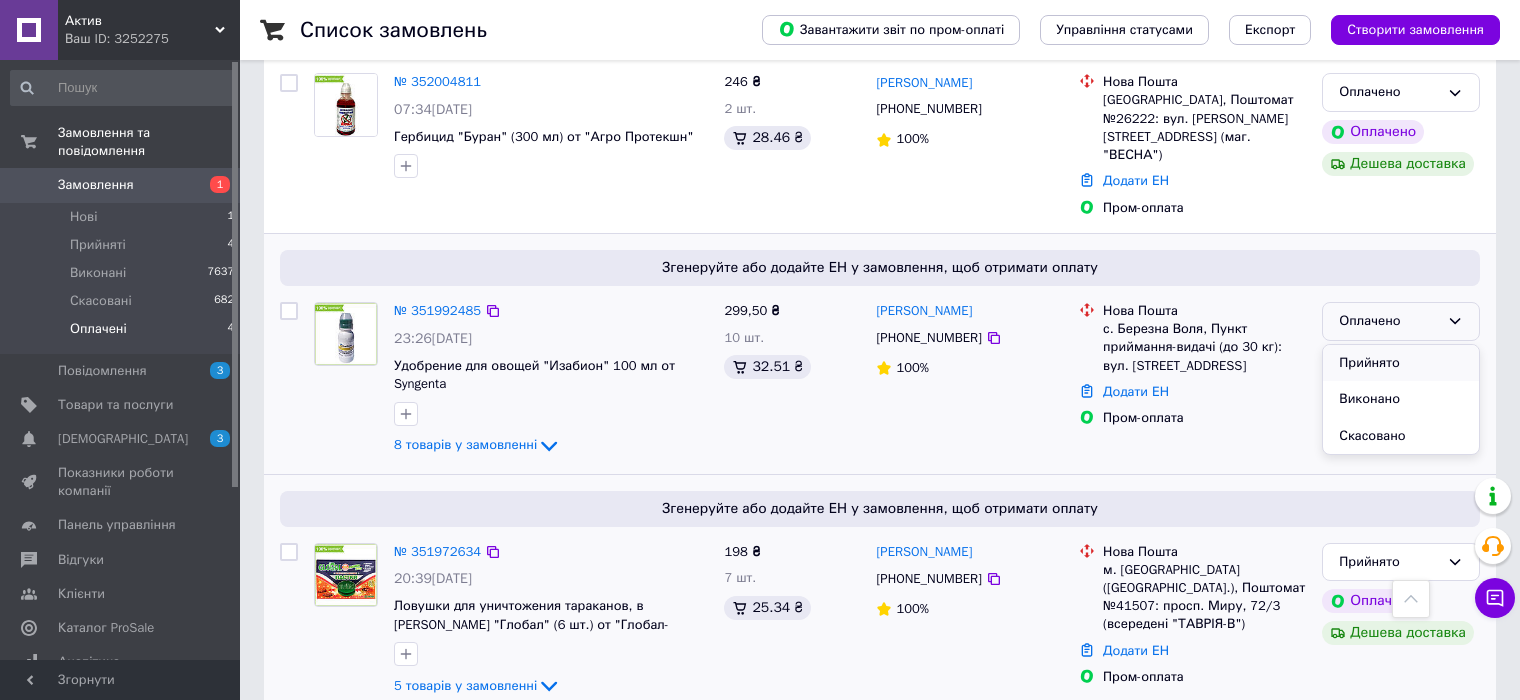 click on "Прийнято" at bounding box center [1401, 363] 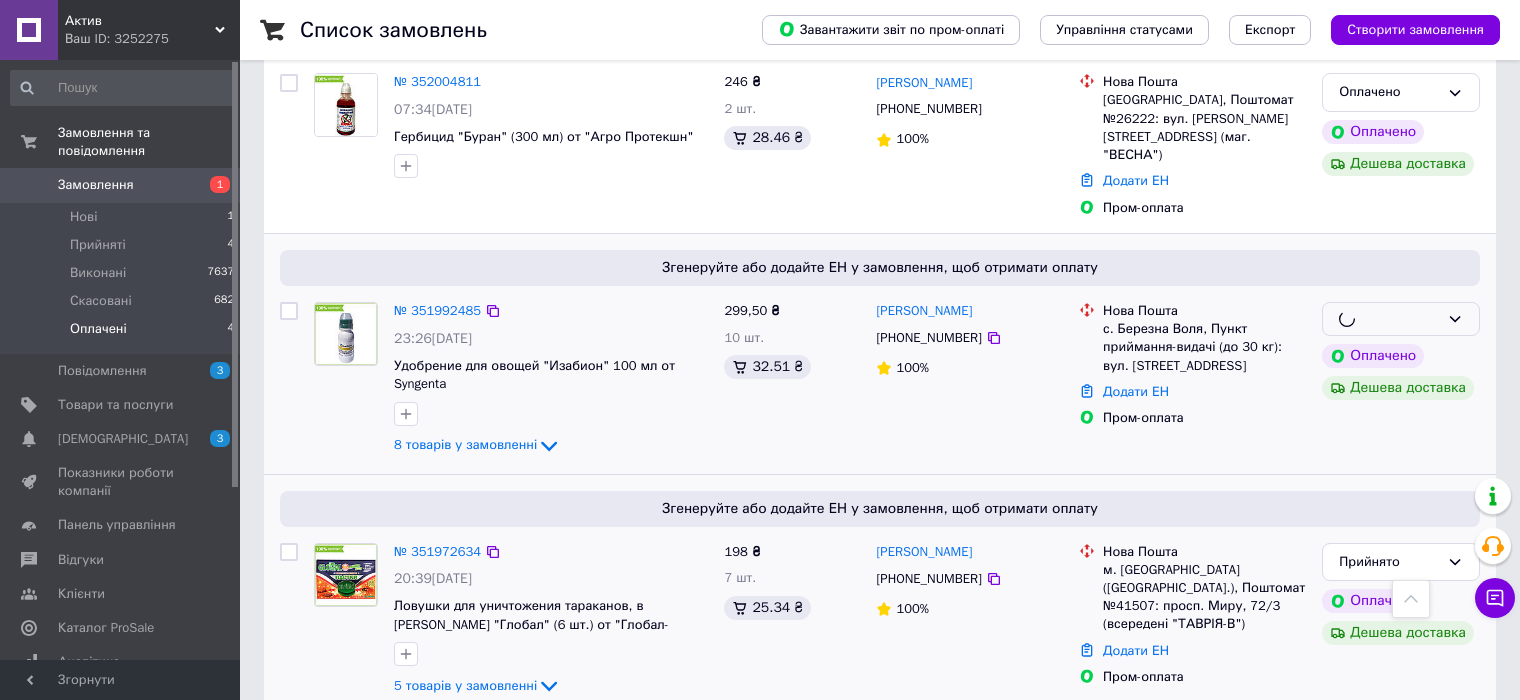 scroll, scrollTop: 531, scrollLeft: 0, axis: vertical 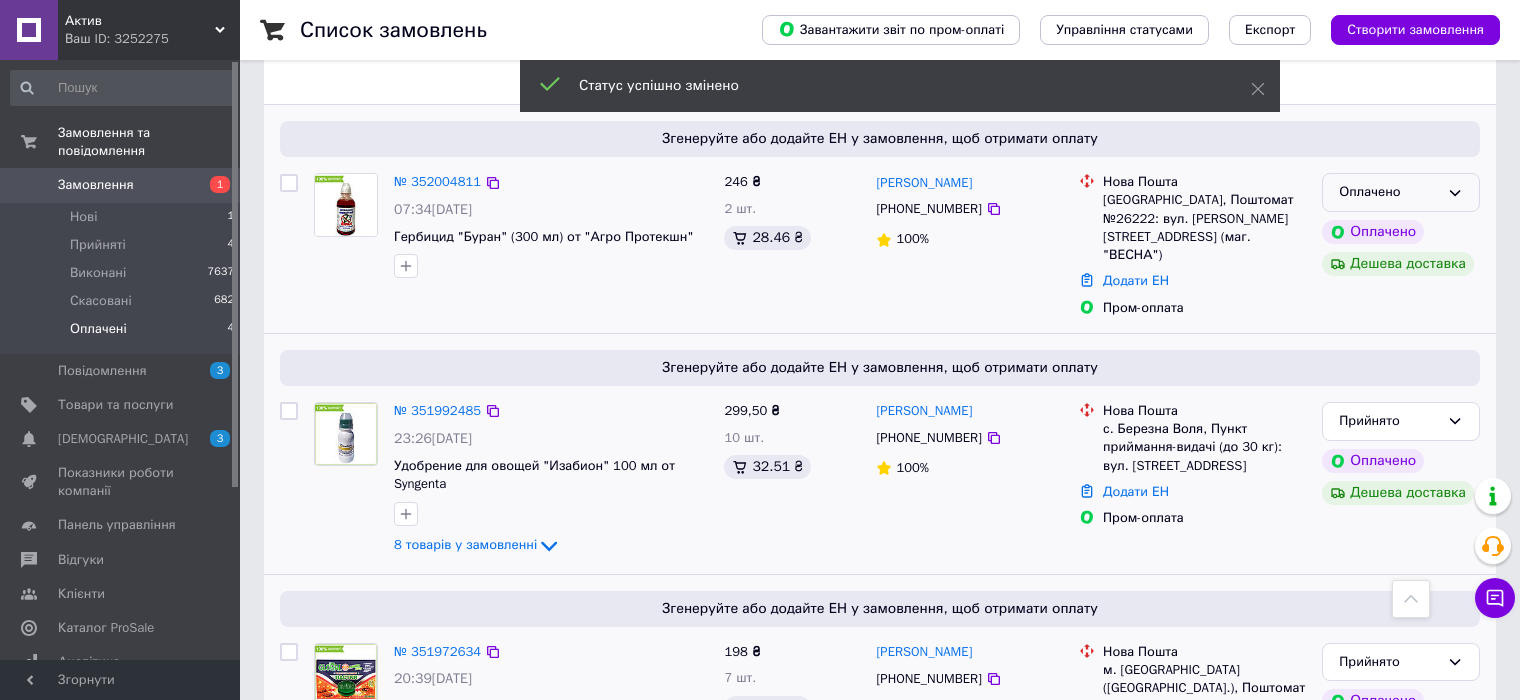click on "Оплачено" at bounding box center (1401, 192) 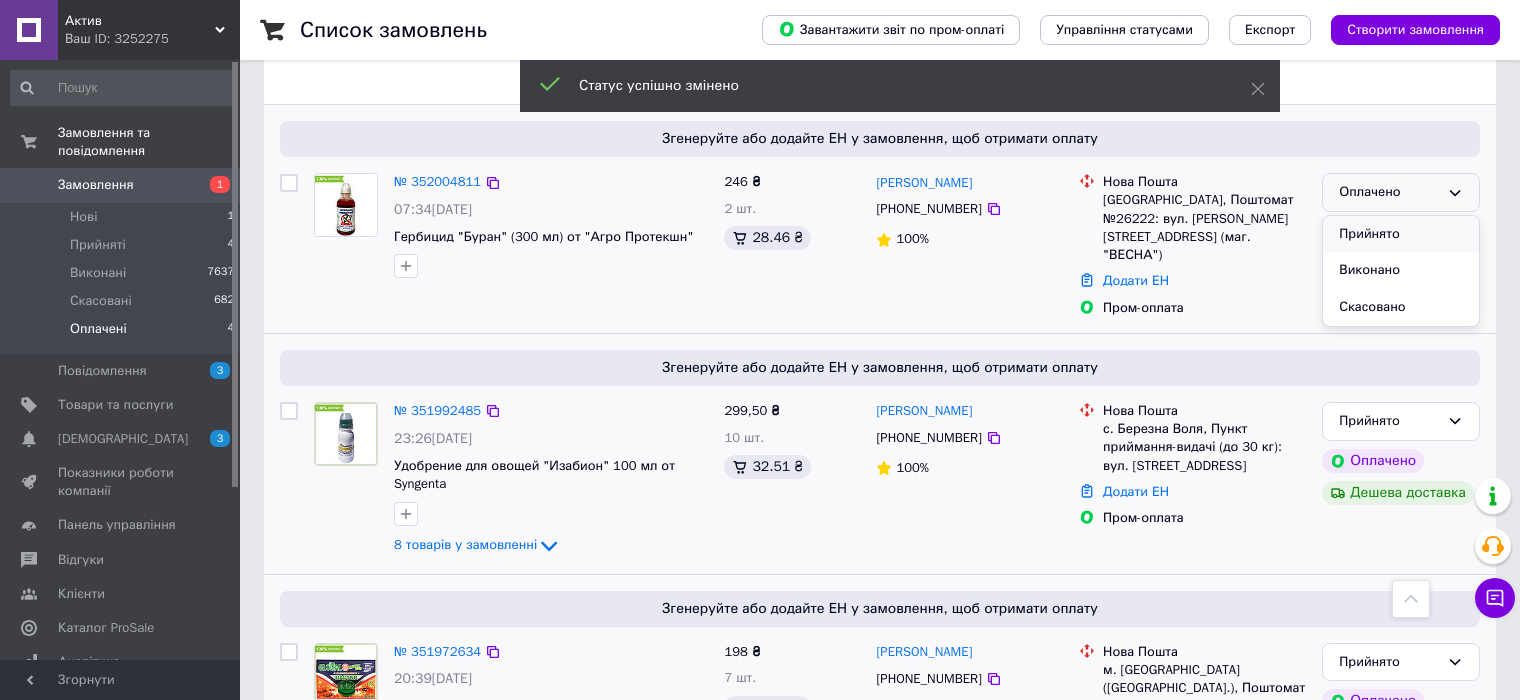 click on "Прийнято" at bounding box center [1401, 234] 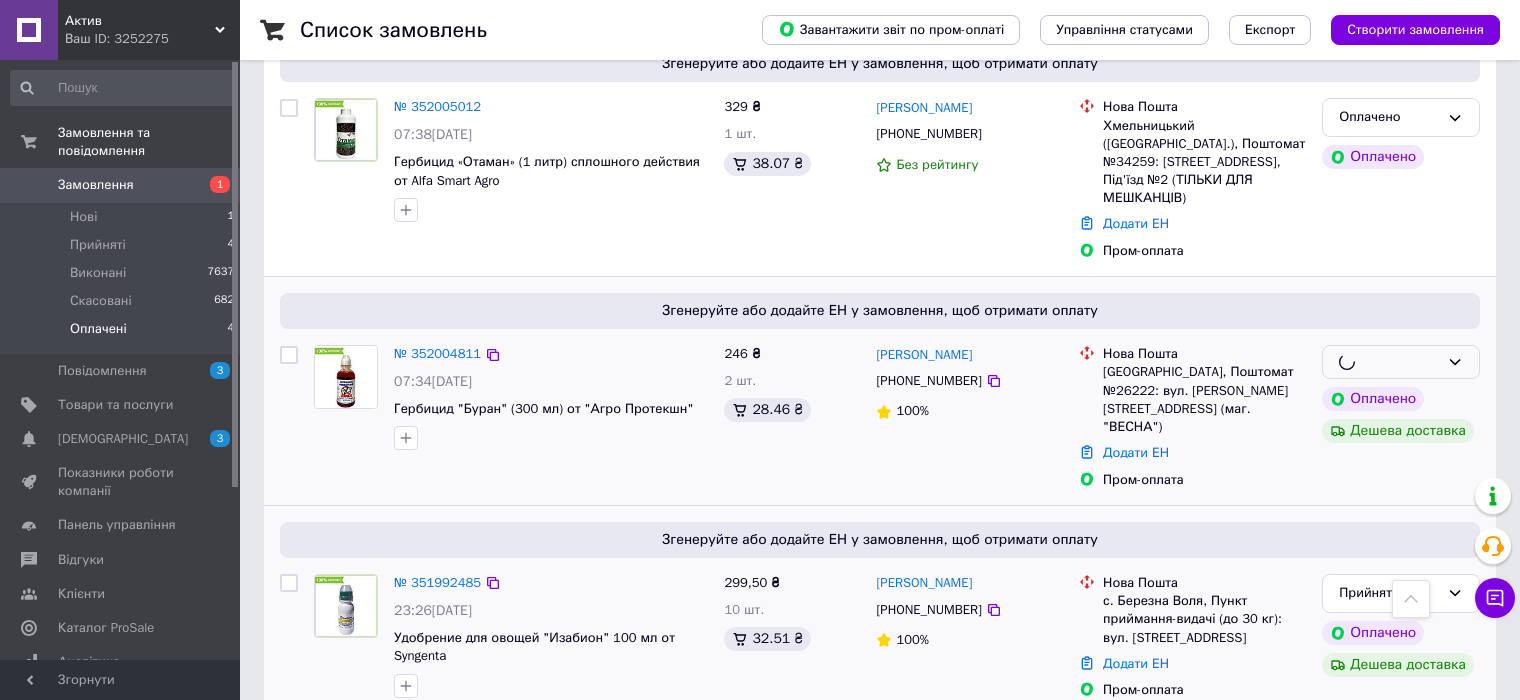 scroll, scrollTop: 331, scrollLeft: 0, axis: vertical 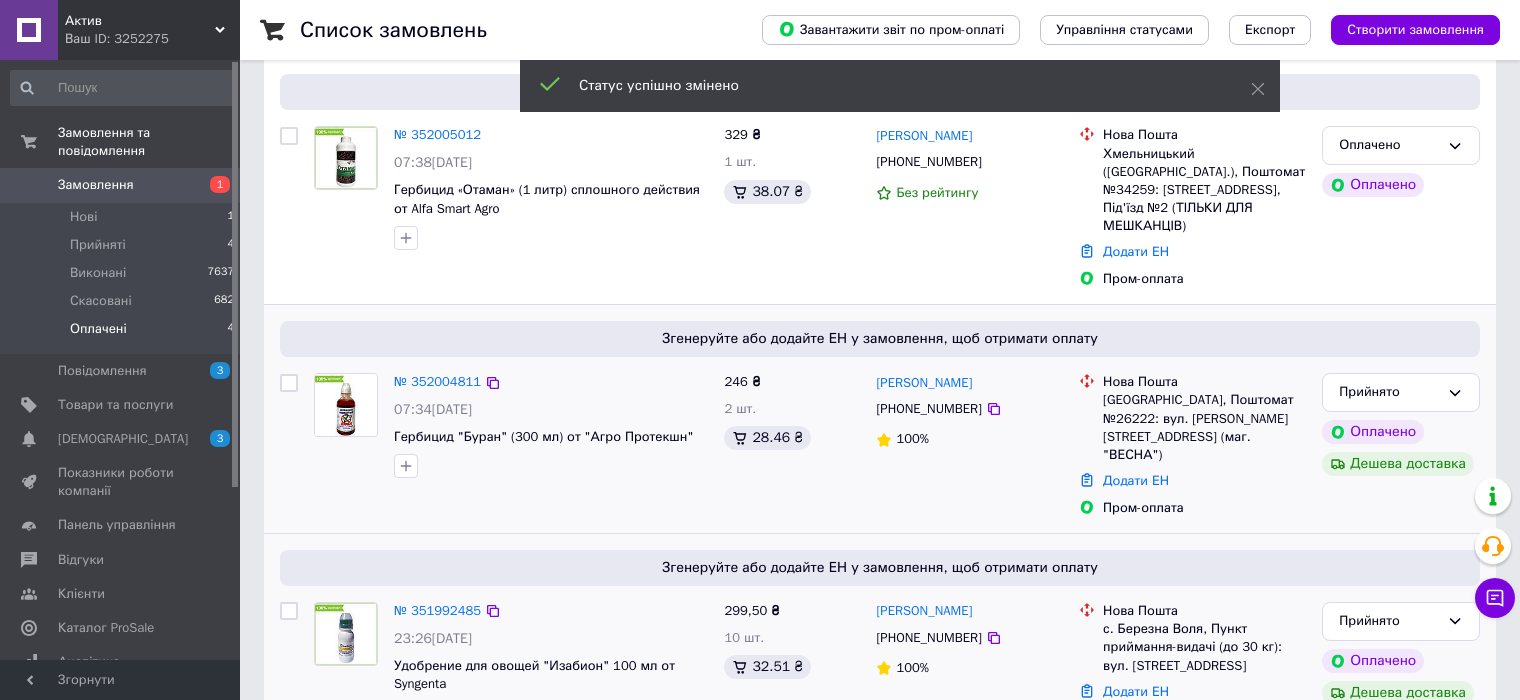 click on "Оплачено" at bounding box center [1389, 145] 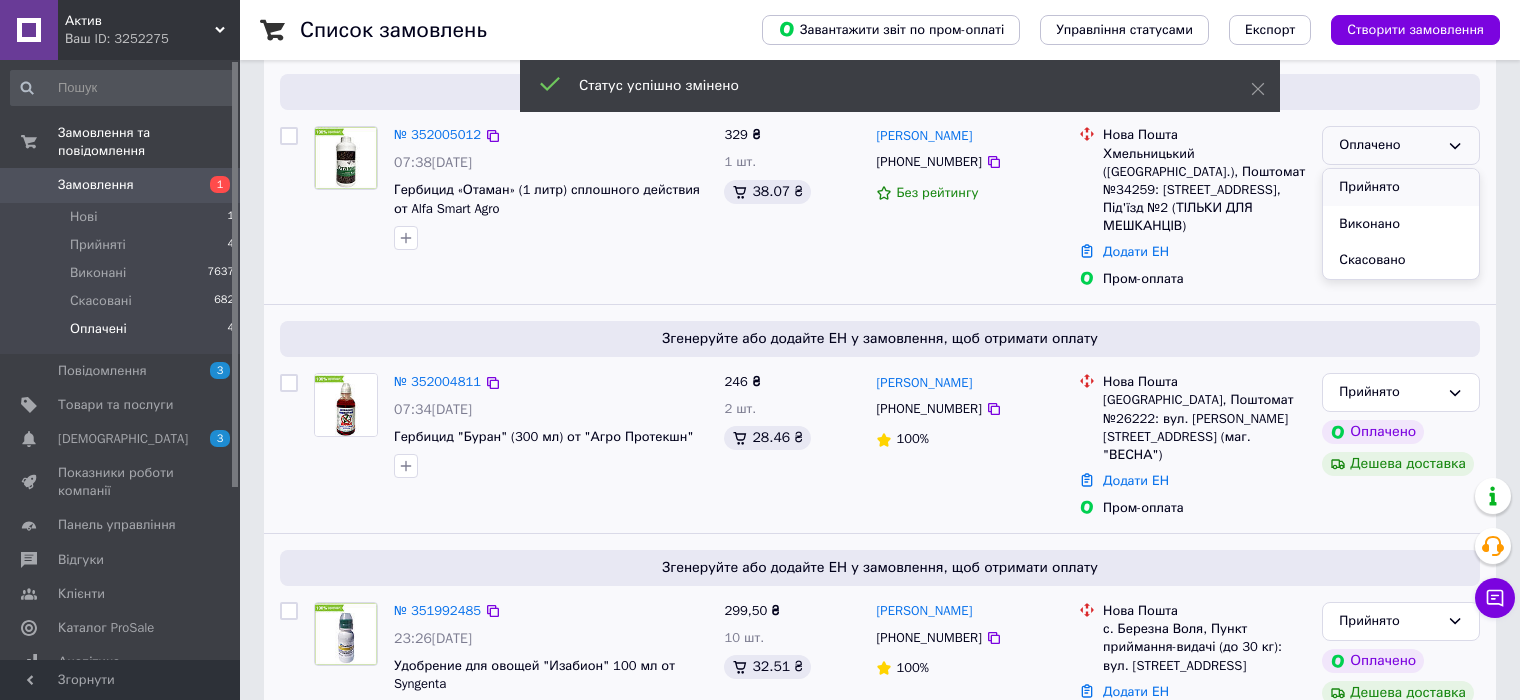 click on "Прийнято" at bounding box center [1401, 187] 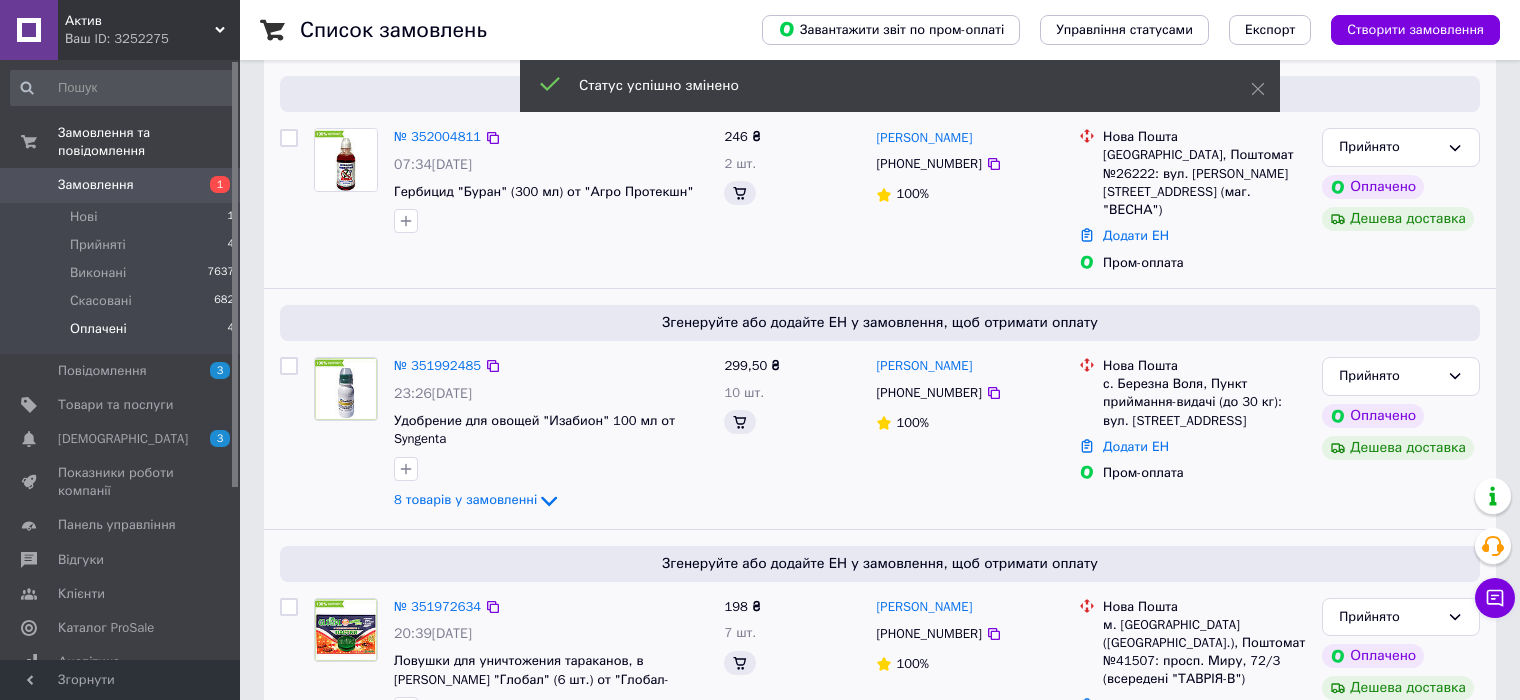 scroll, scrollTop: 631, scrollLeft: 0, axis: vertical 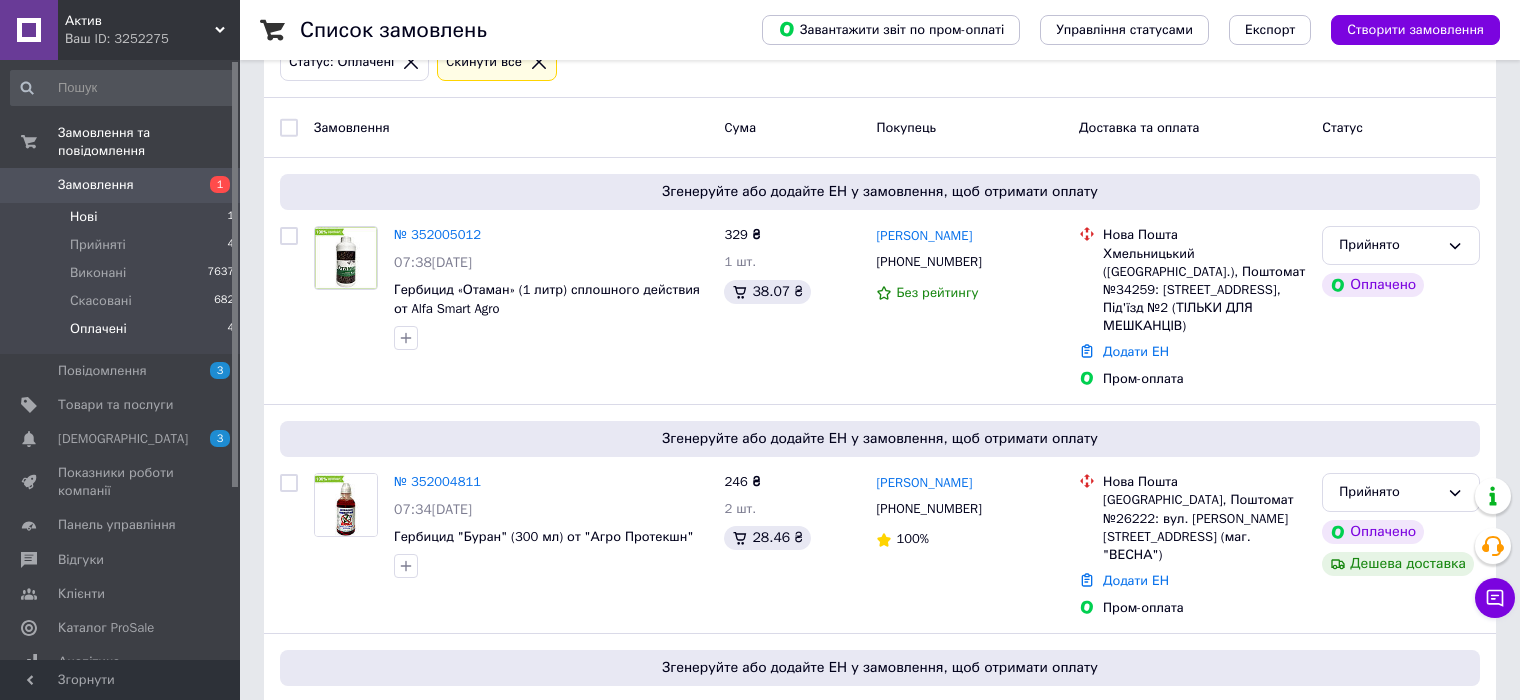 click on "Нові 1" at bounding box center (123, 217) 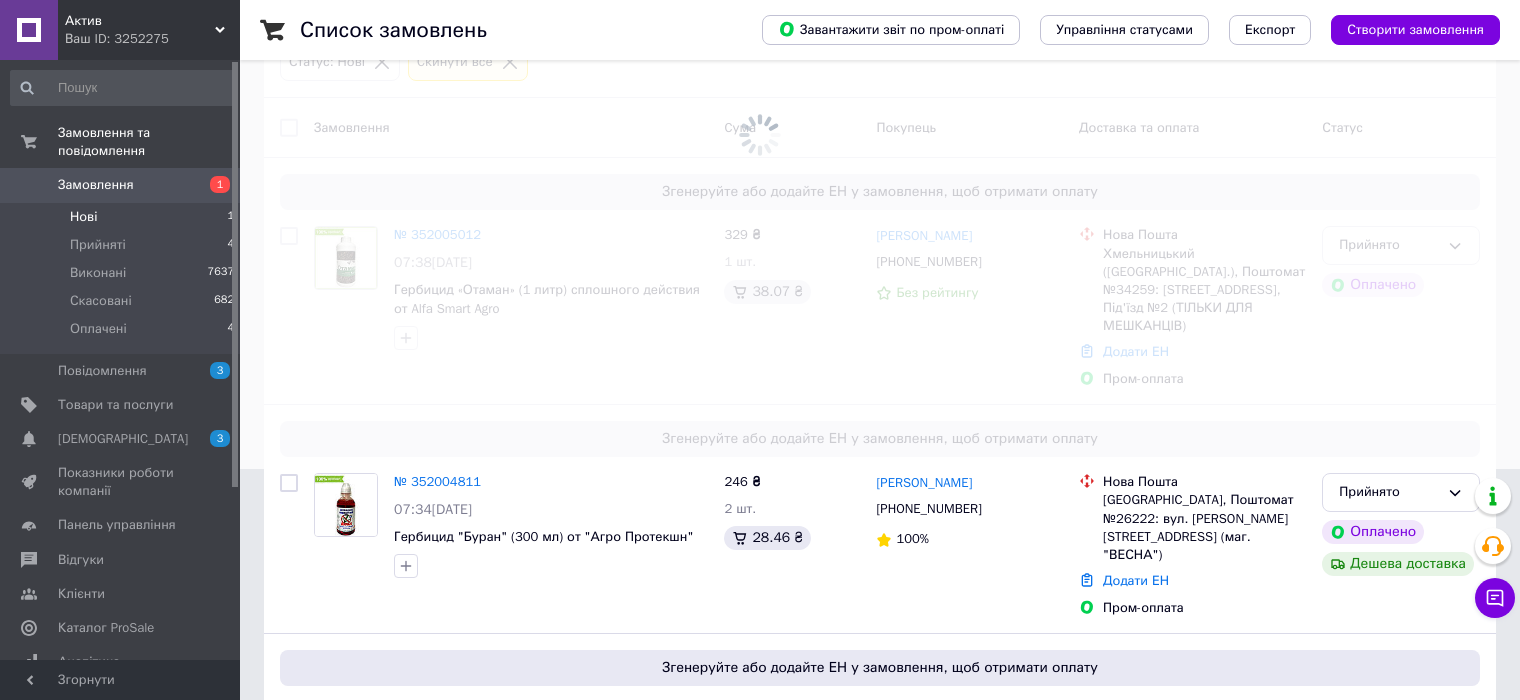 scroll, scrollTop: 0, scrollLeft: 0, axis: both 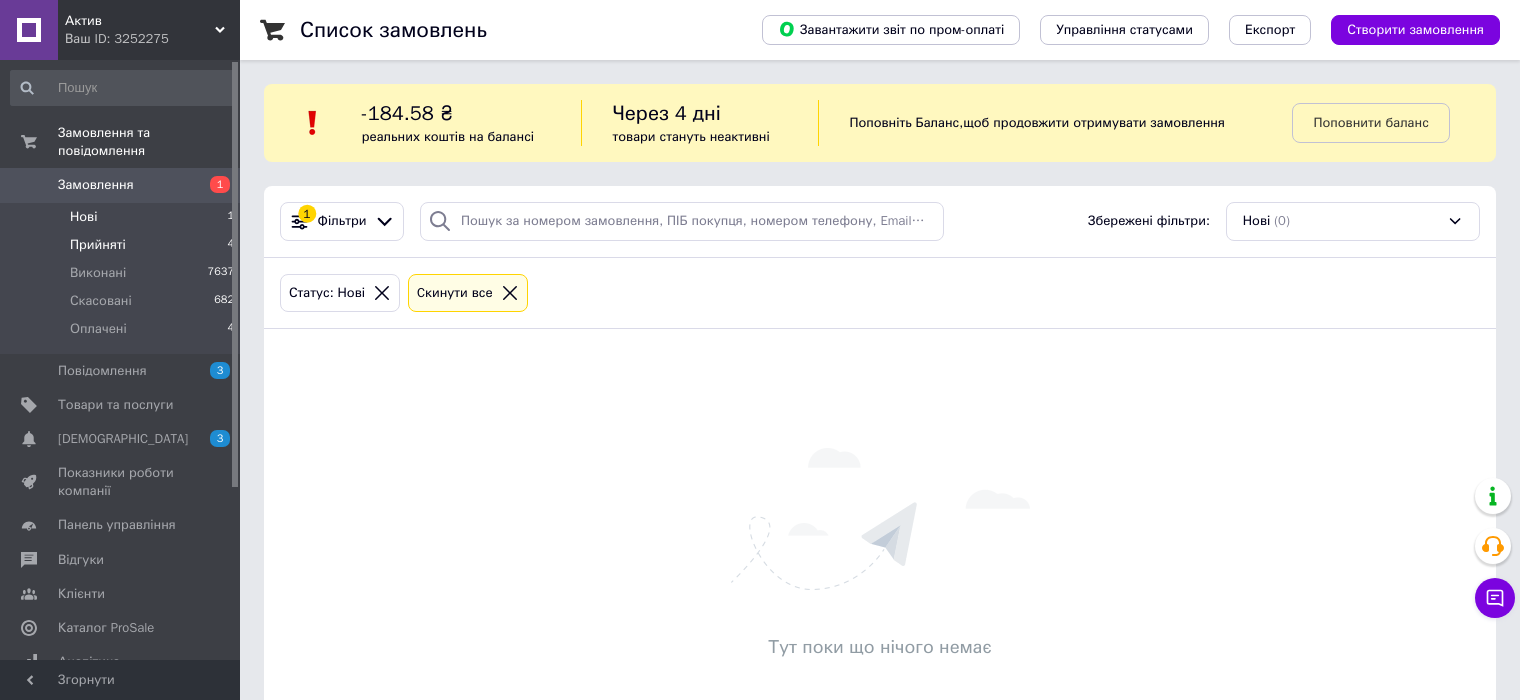 click on "Прийняті 4" at bounding box center (123, 245) 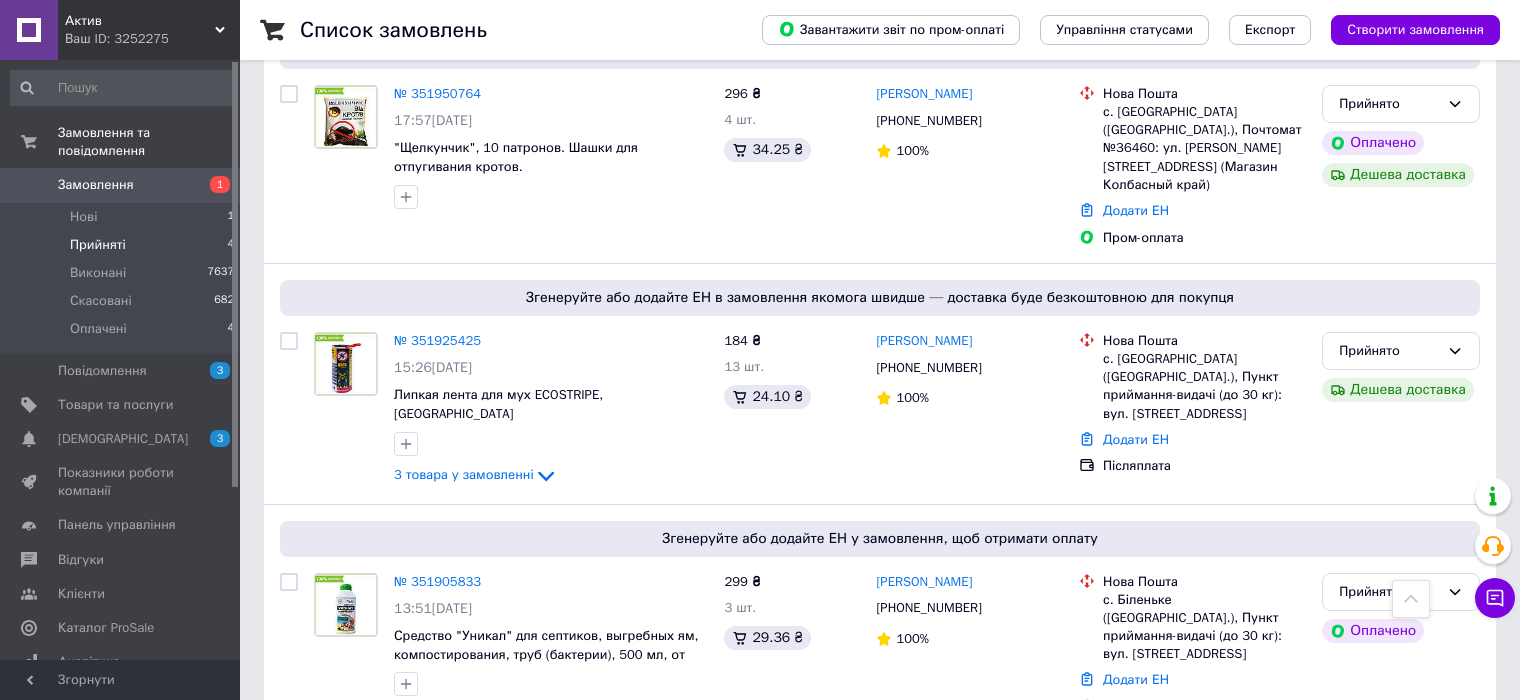 scroll, scrollTop: 1500, scrollLeft: 0, axis: vertical 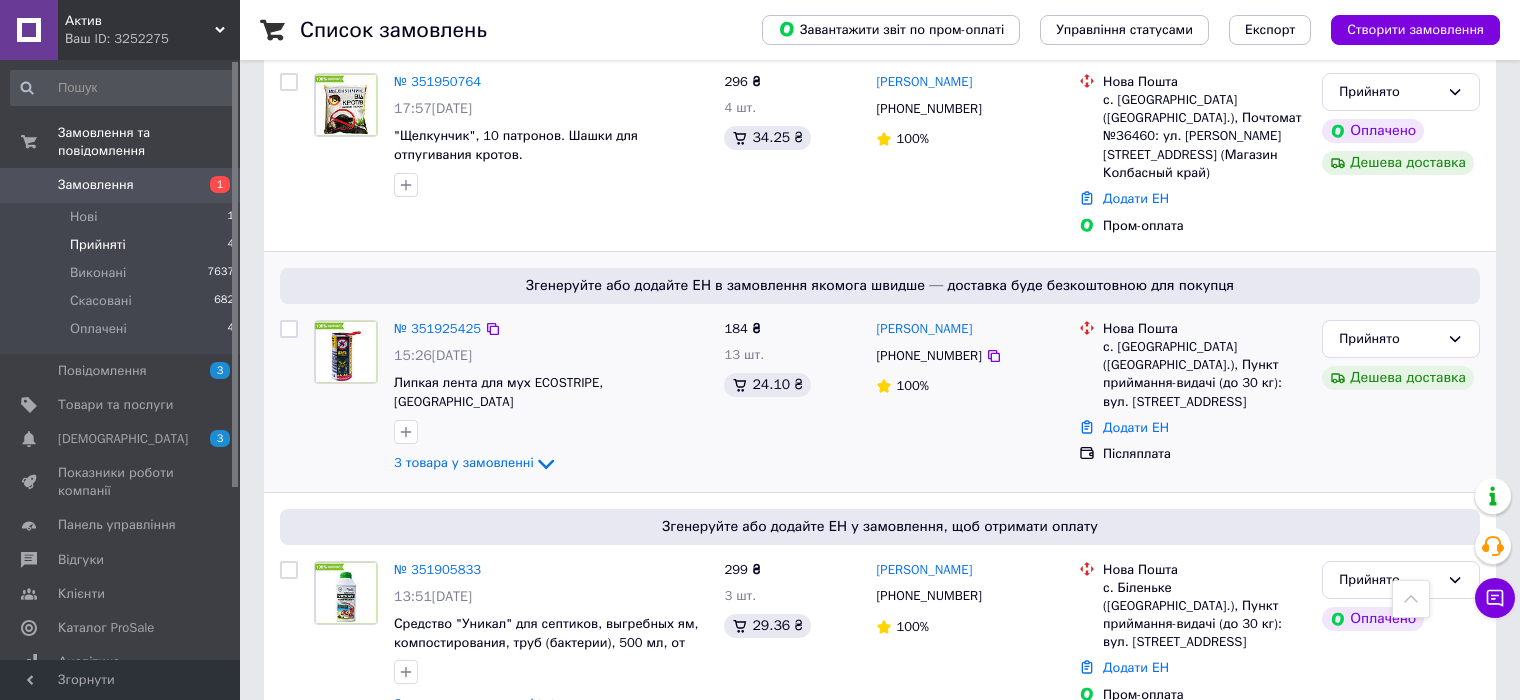 click on "№ 351925425 15:26, 09.07.2025 Липкая лента для мух ECOSTRIPE, Чехия 3 товара у замовленні" at bounding box center [551, 398] 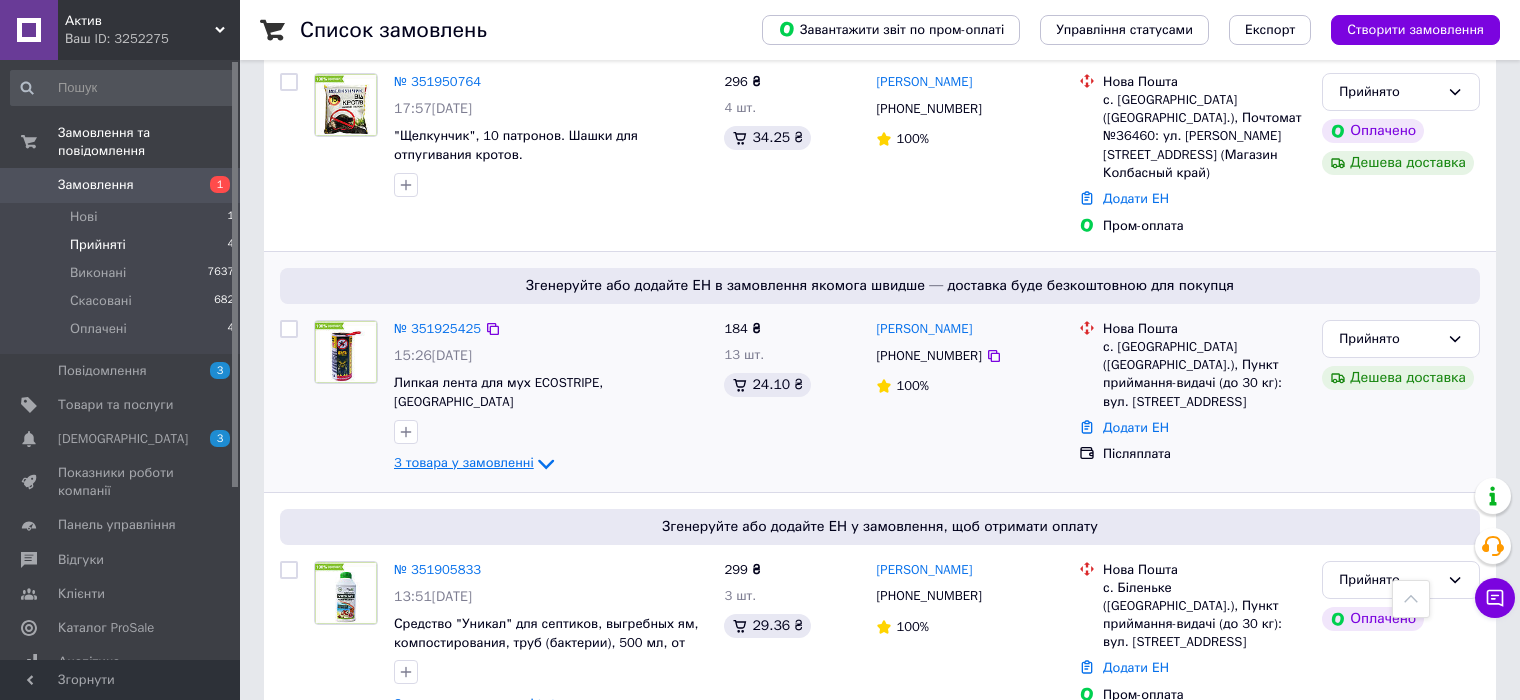 click on "3 товара у замовленні" at bounding box center (464, 462) 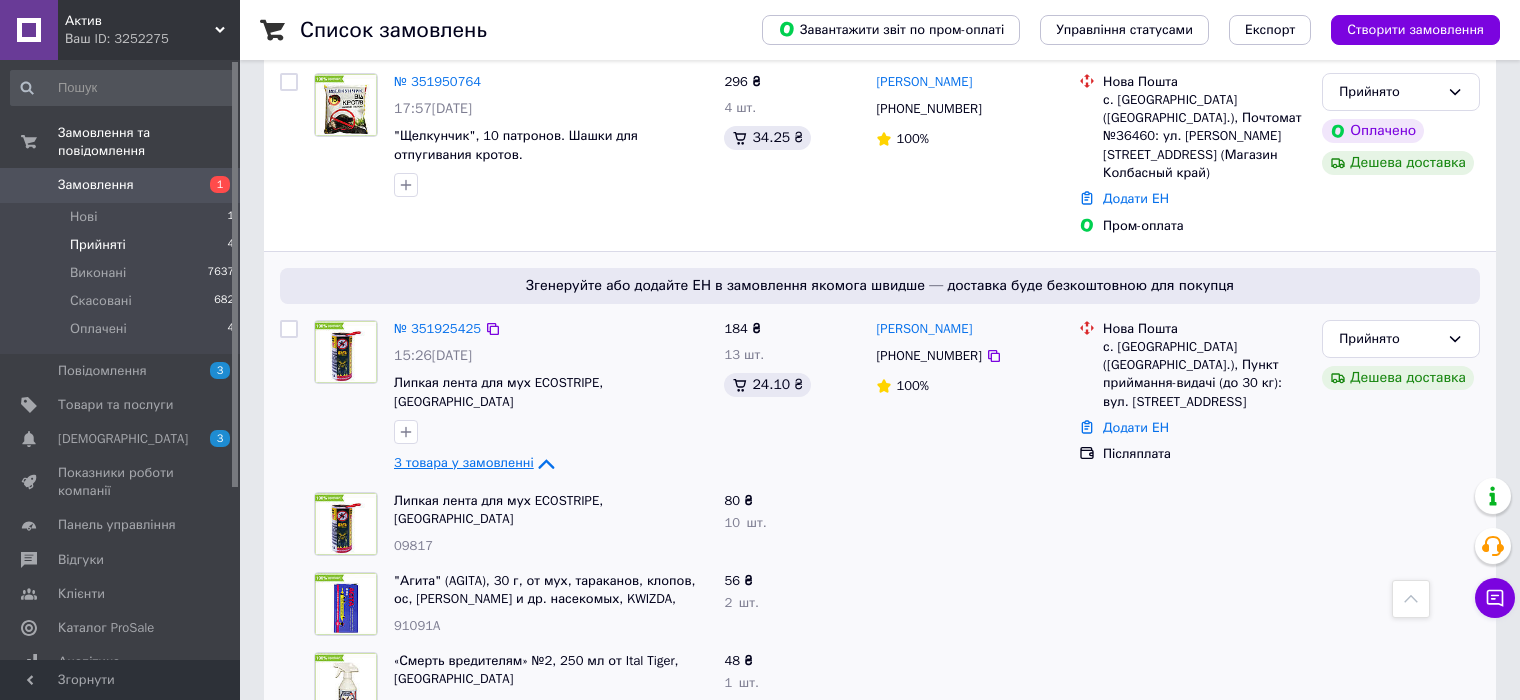 click on "3 товара у замовленні" at bounding box center [464, 462] 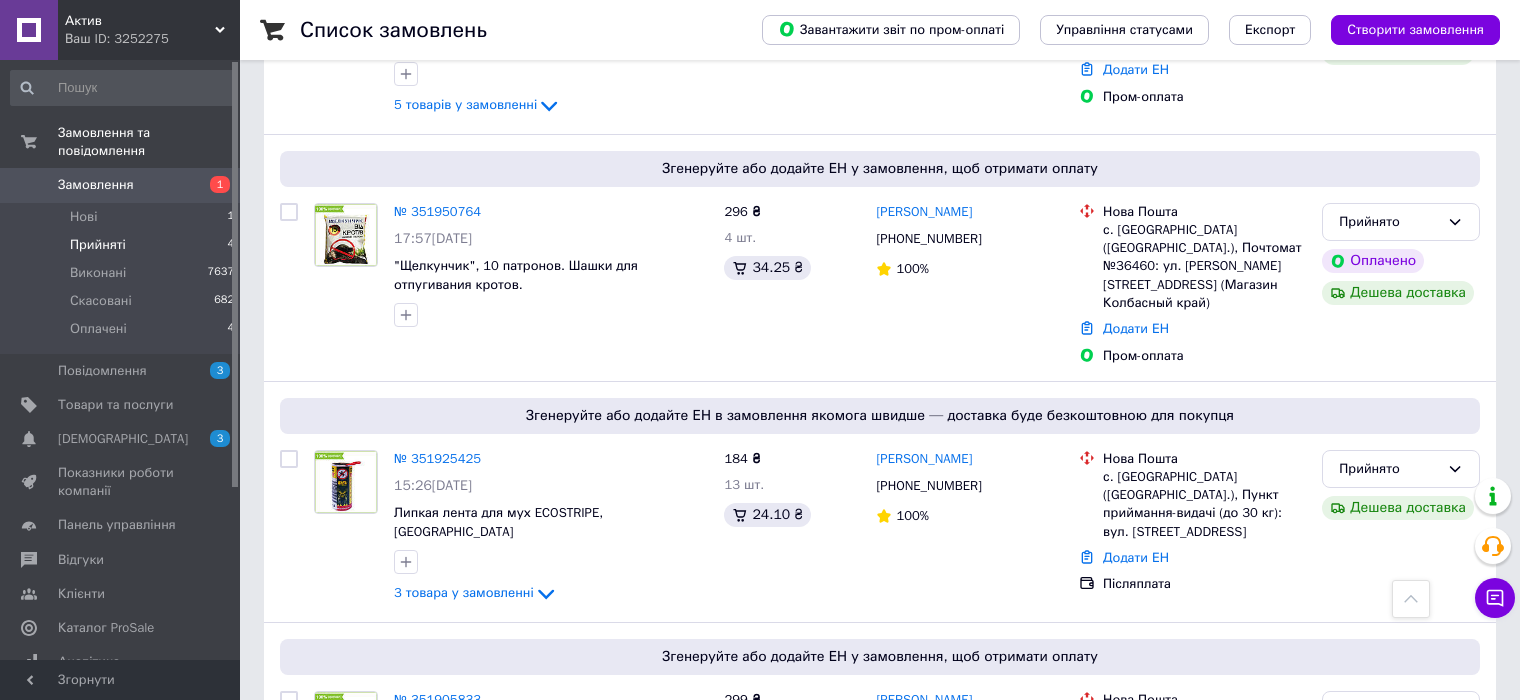 scroll, scrollTop: 1369, scrollLeft: 0, axis: vertical 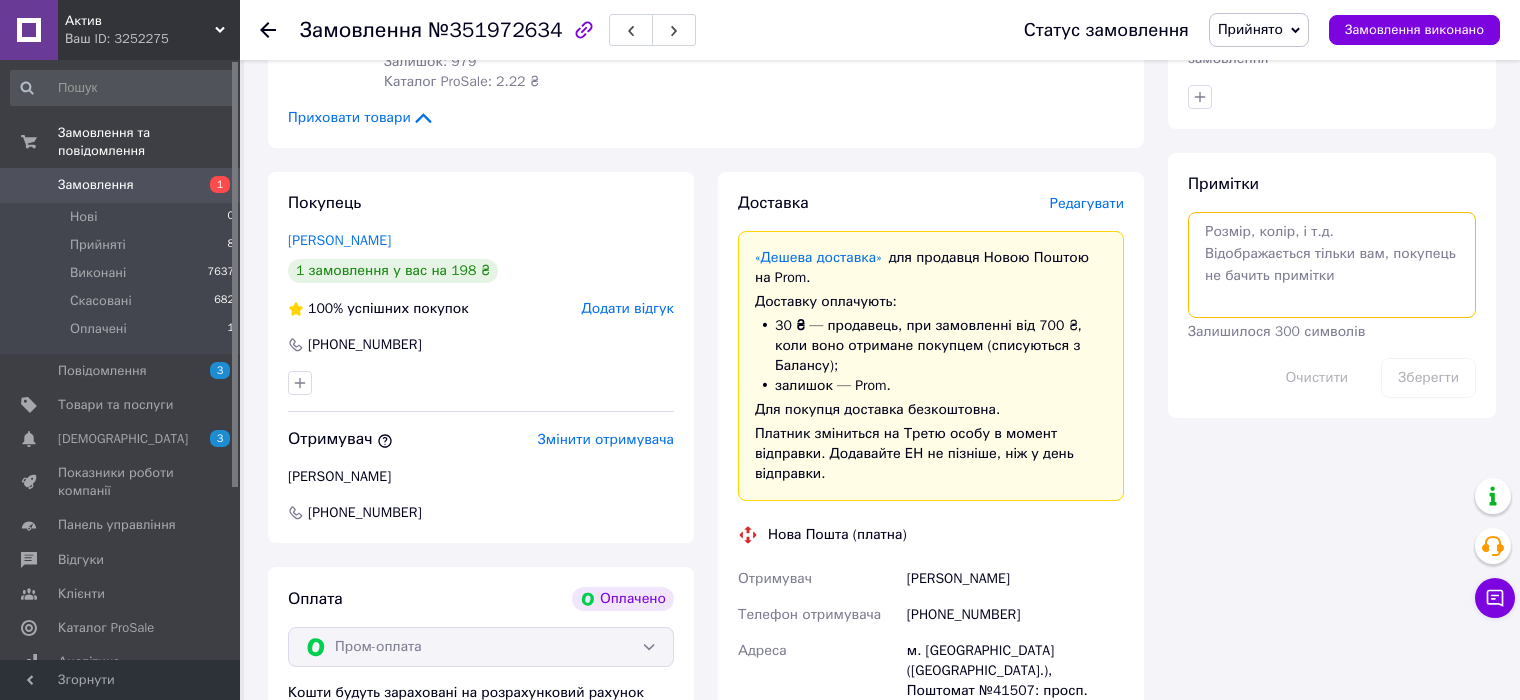 click at bounding box center (1332, 265) 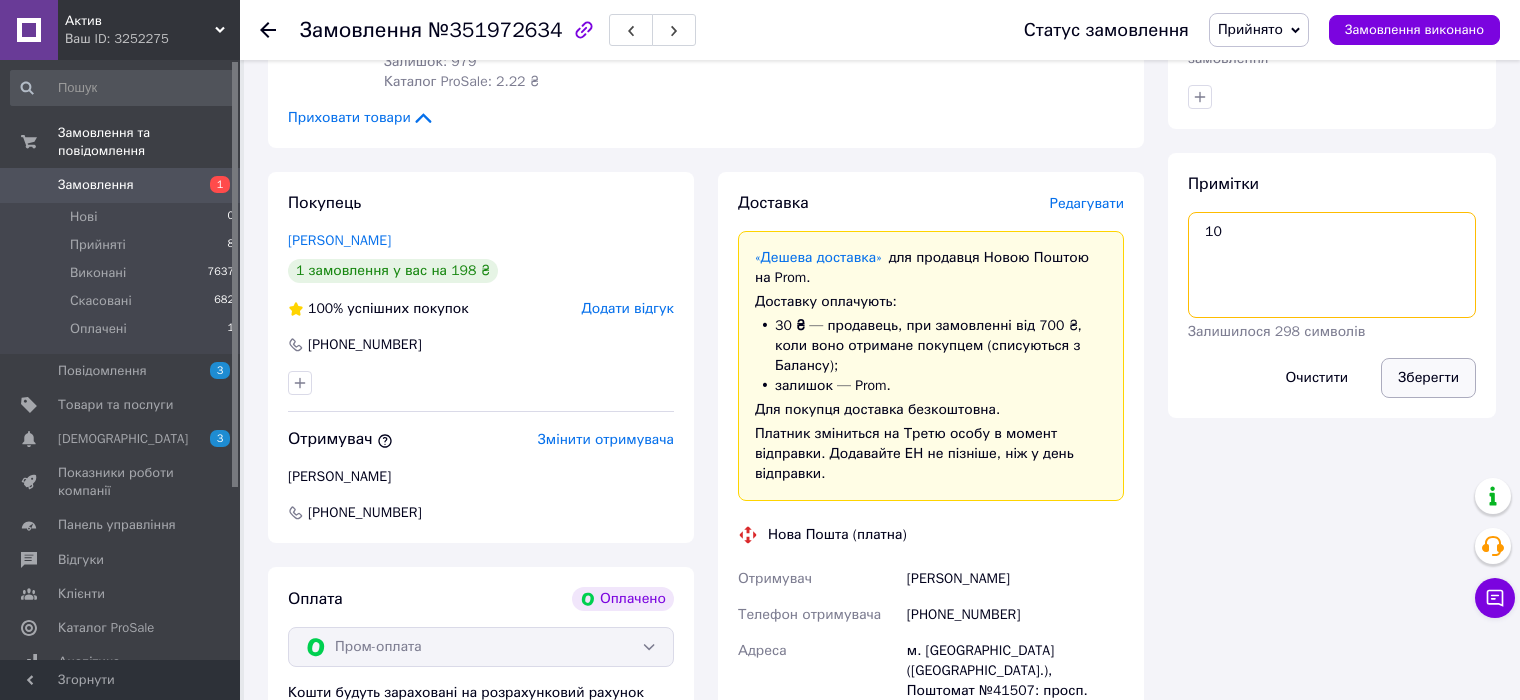type on "10" 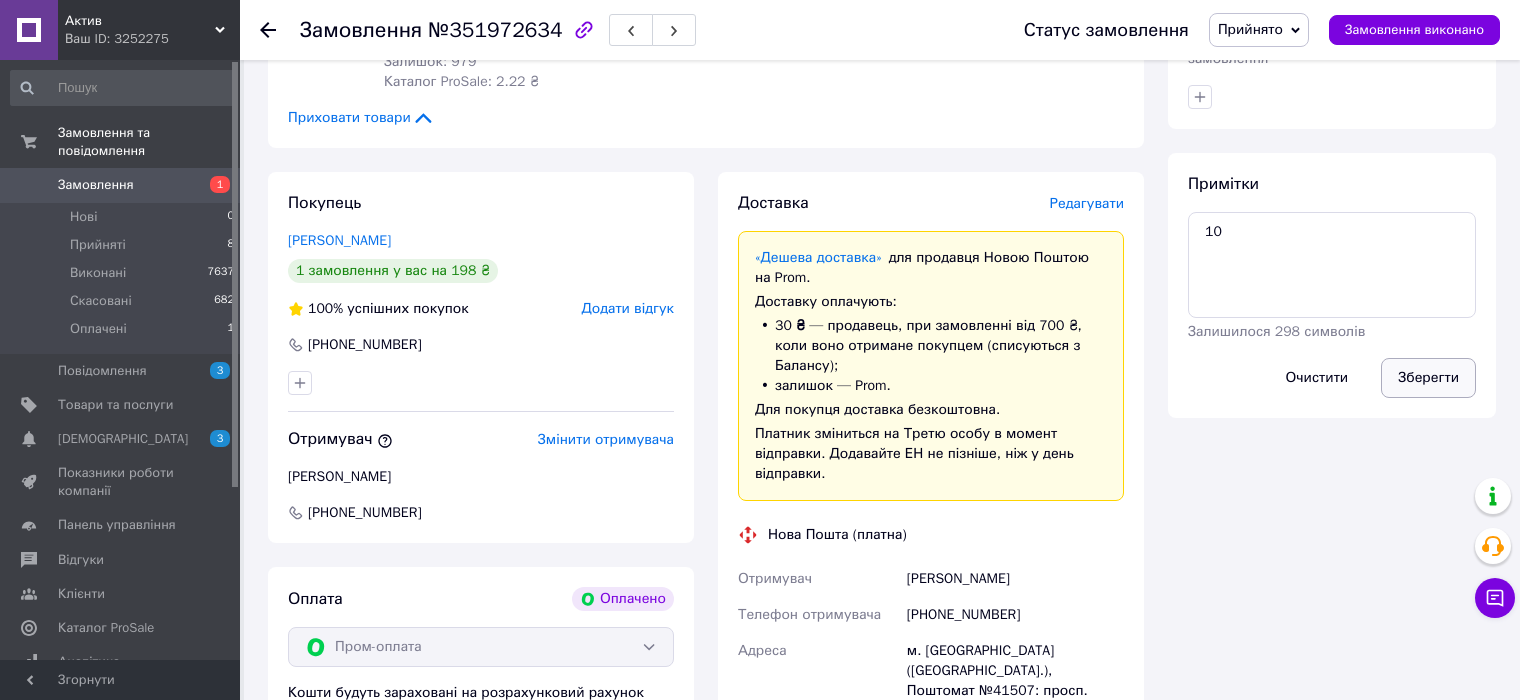 click on "Зберегти" at bounding box center [1428, 378] 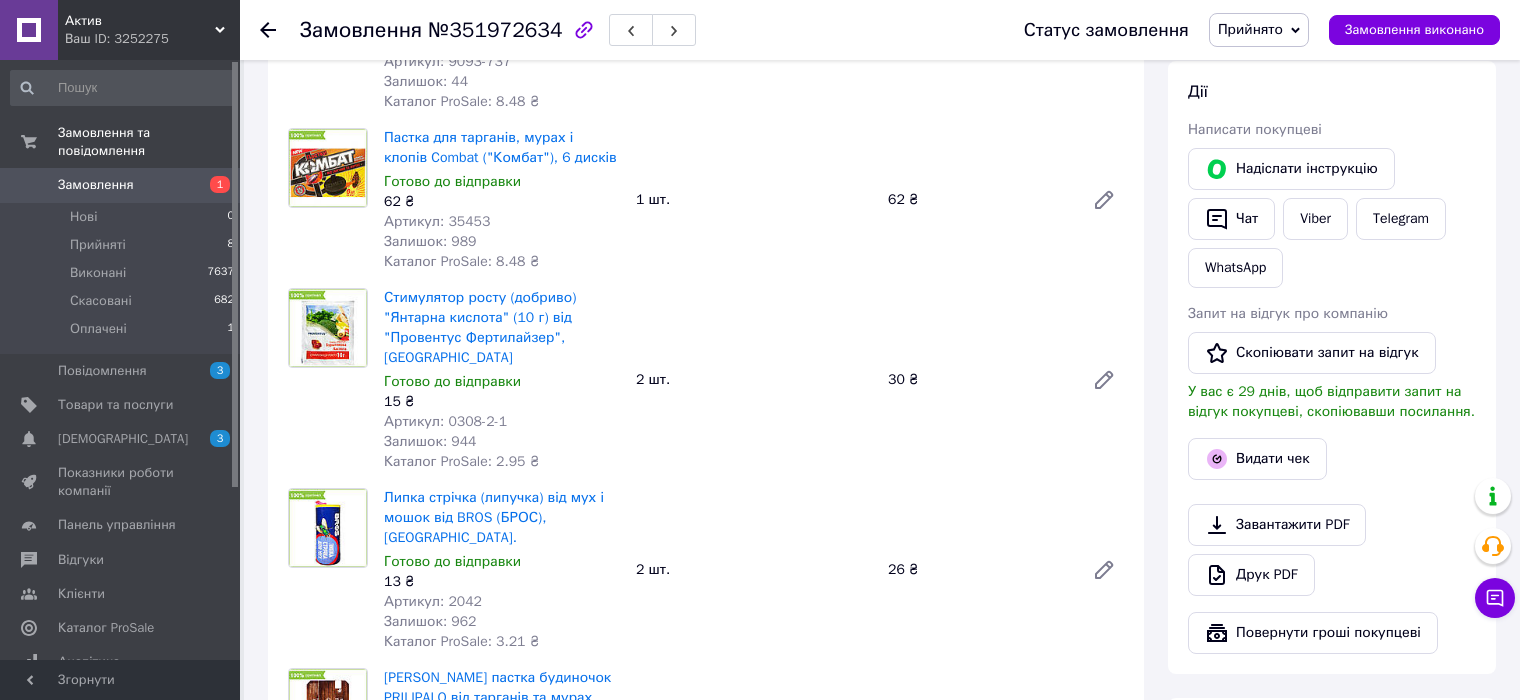 scroll, scrollTop: 960, scrollLeft: 0, axis: vertical 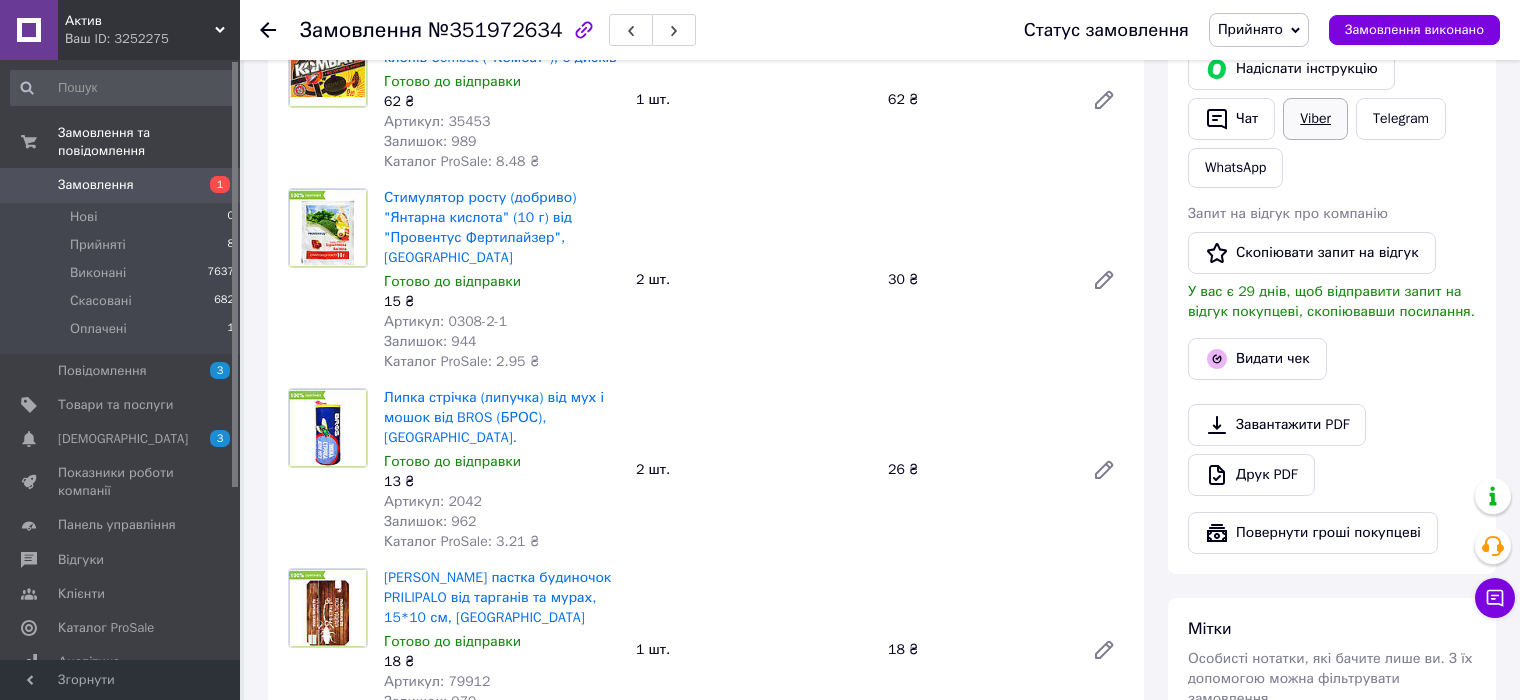 click on "Viber" at bounding box center [1315, 119] 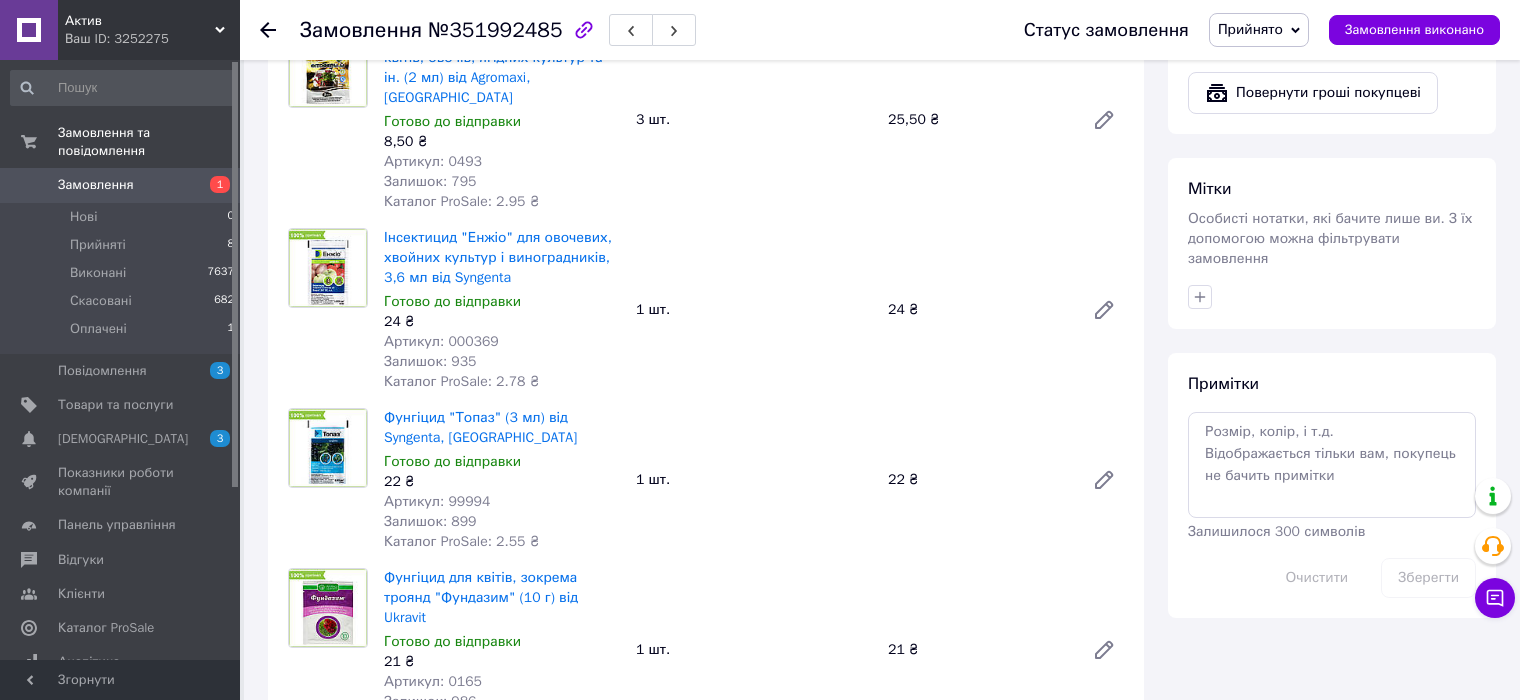 scroll, scrollTop: 1500, scrollLeft: 0, axis: vertical 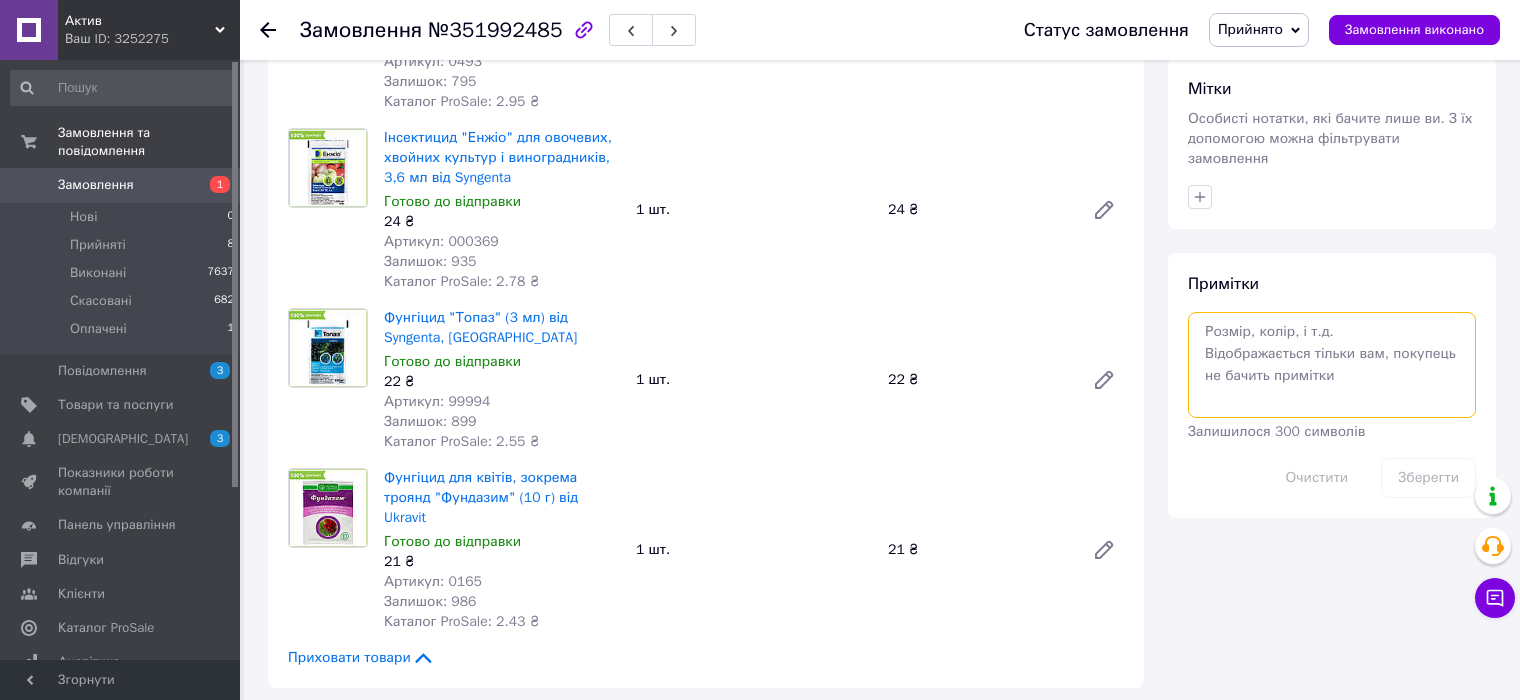 click at bounding box center [1332, 365] 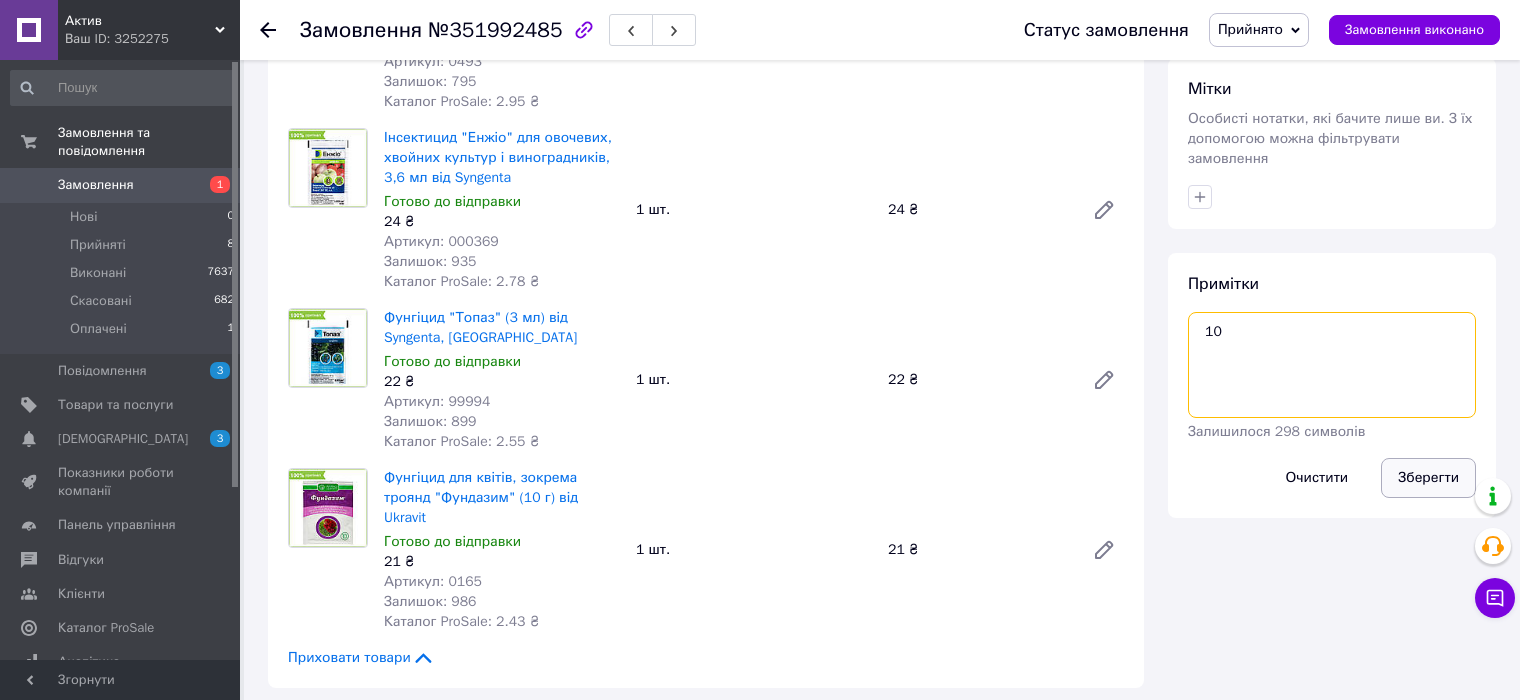 type on "10" 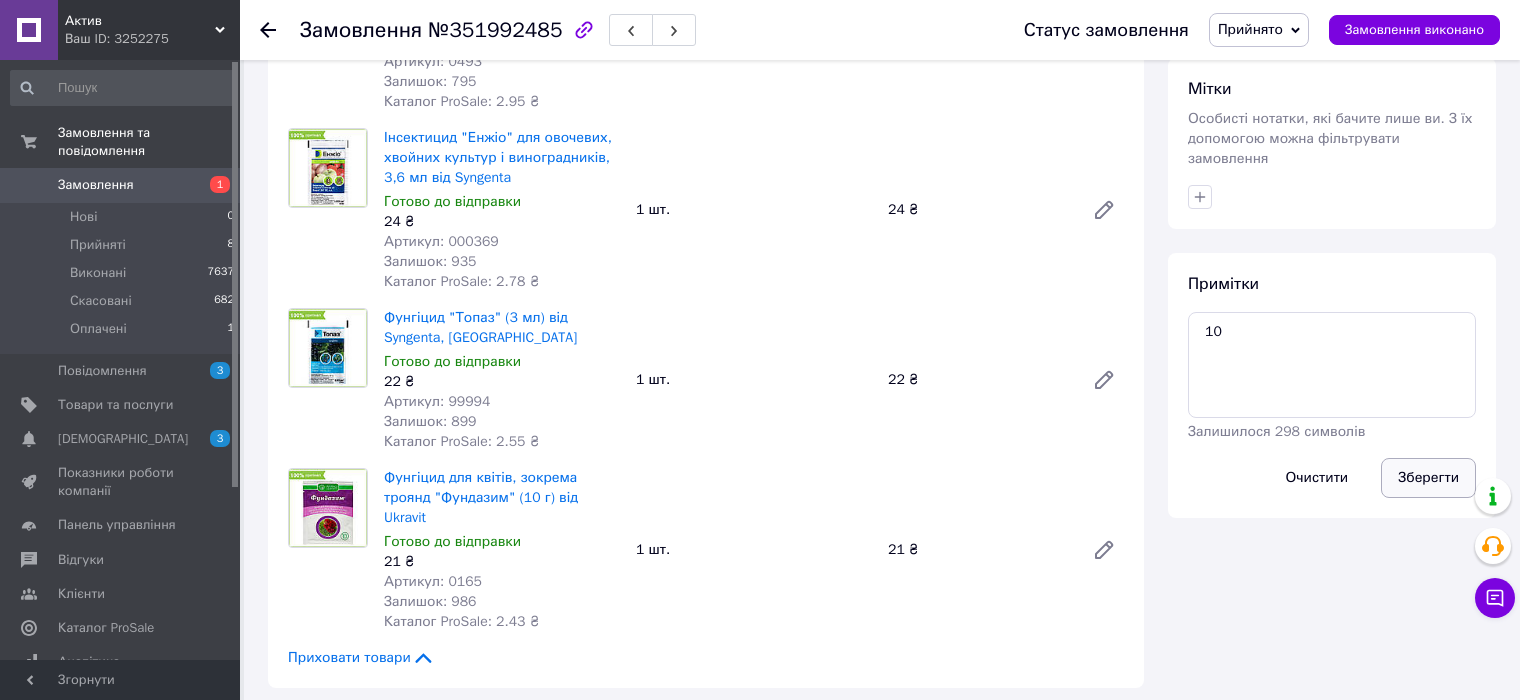 click on "Зберегти" at bounding box center [1428, 478] 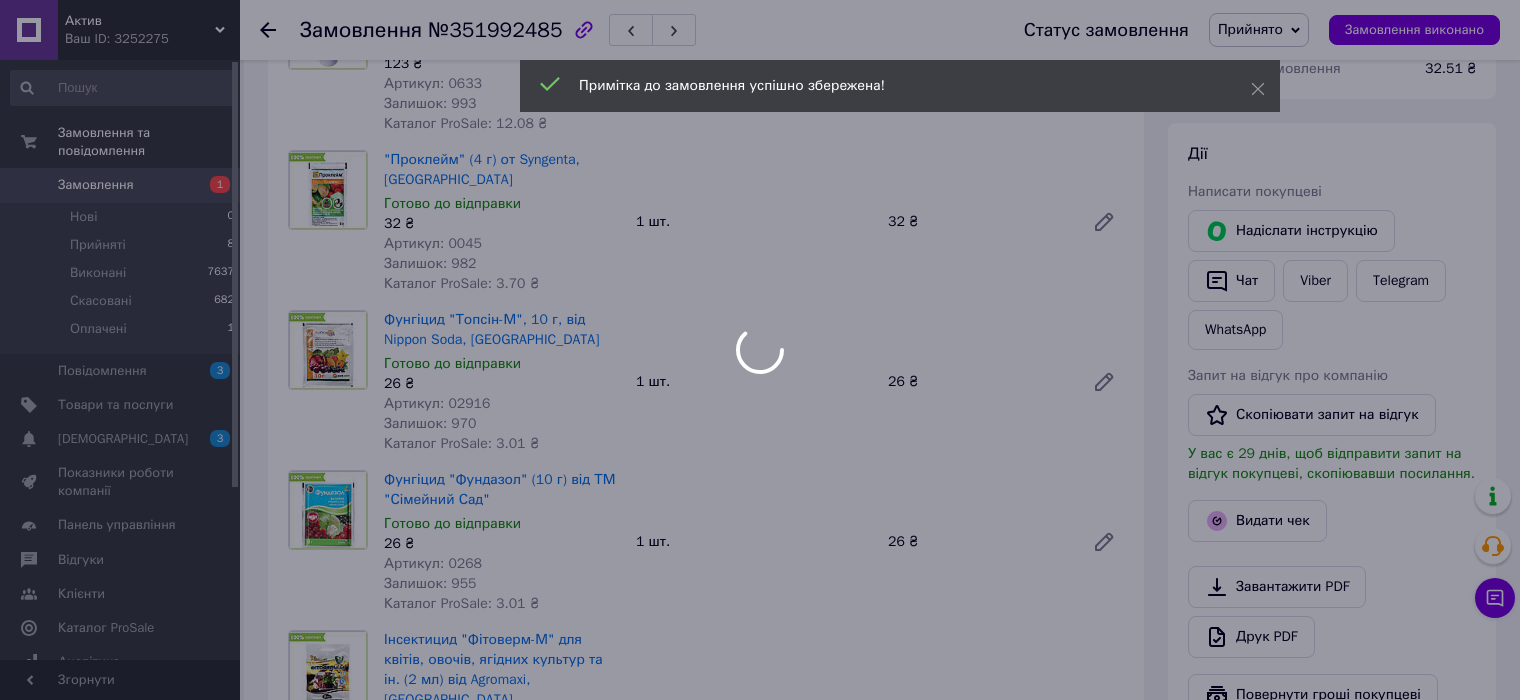 scroll, scrollTop: 600, scrollLeft: 0, axis: vertical 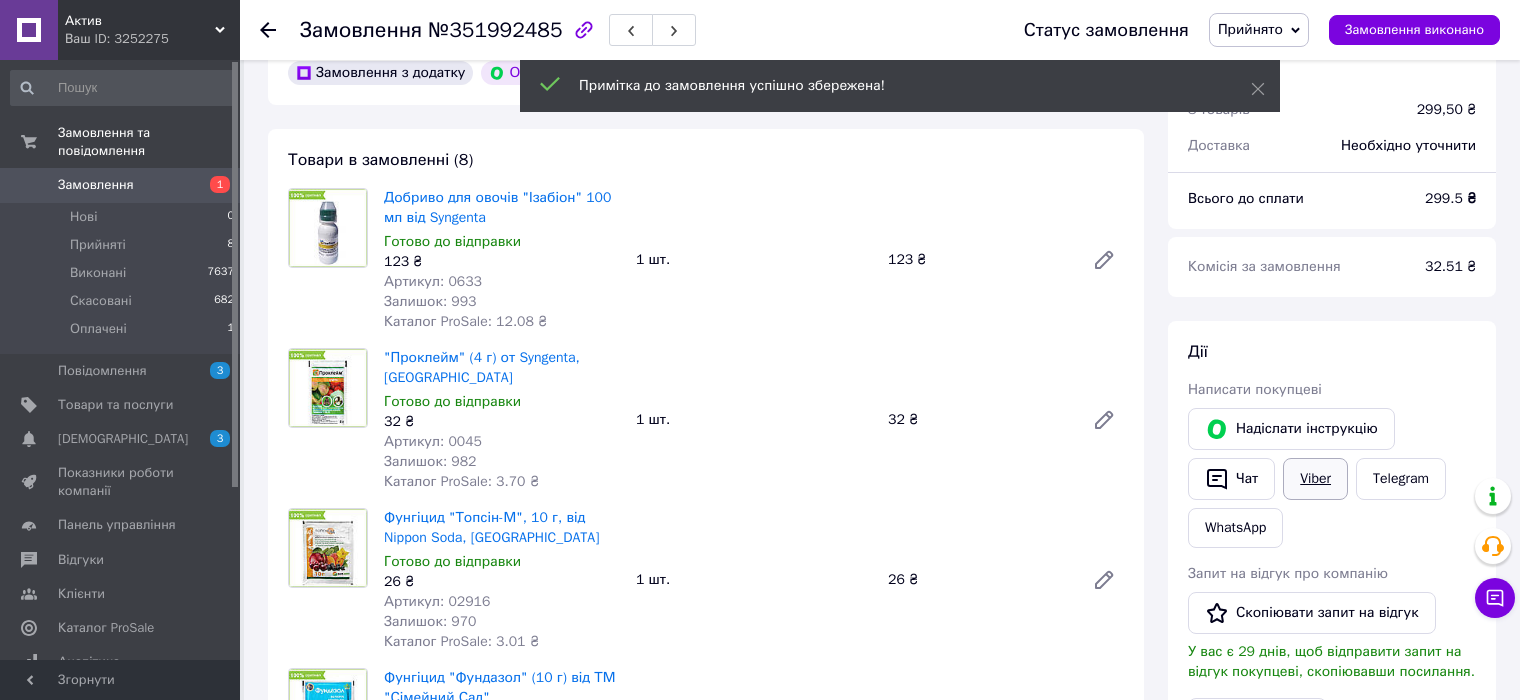 click on "Надіслати інструкцію" at bounding box center (1291, 429) 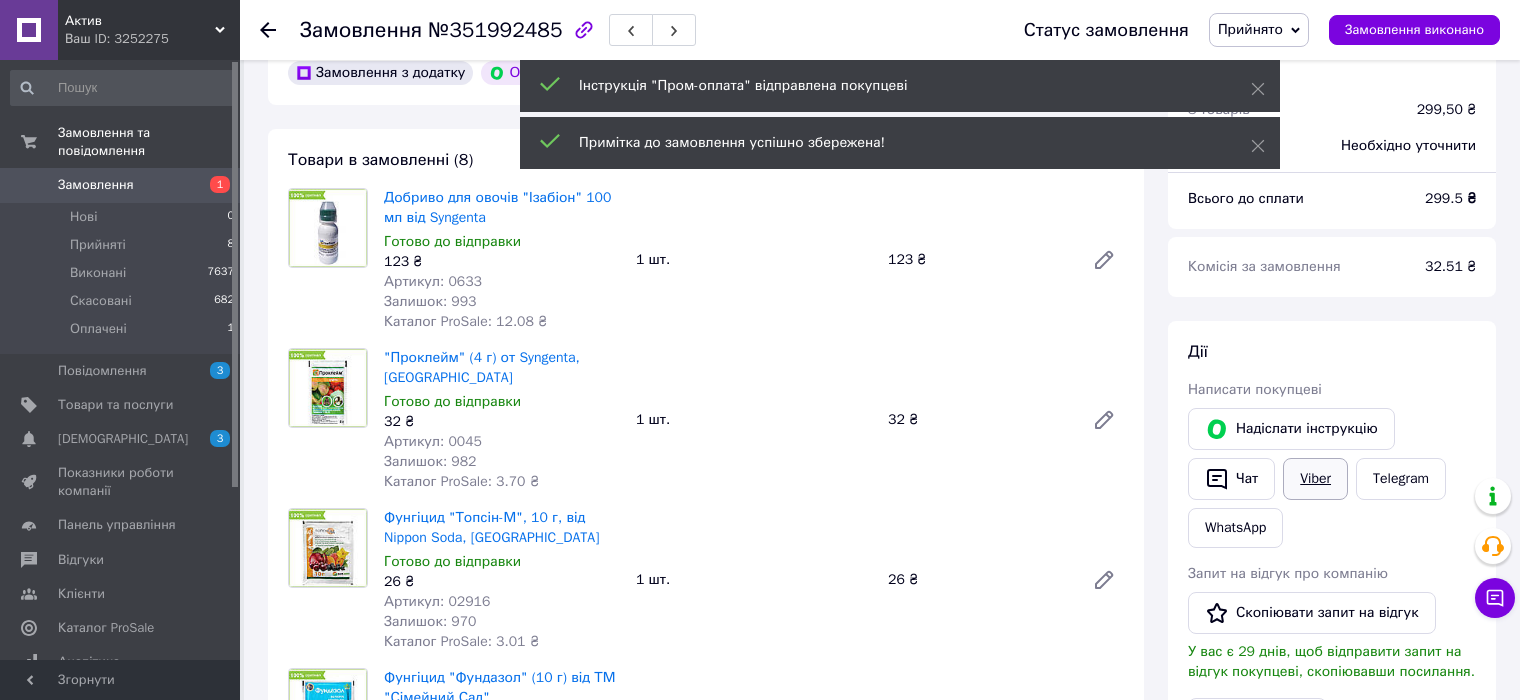click on "Viber" at bounding box center [1315, 479] 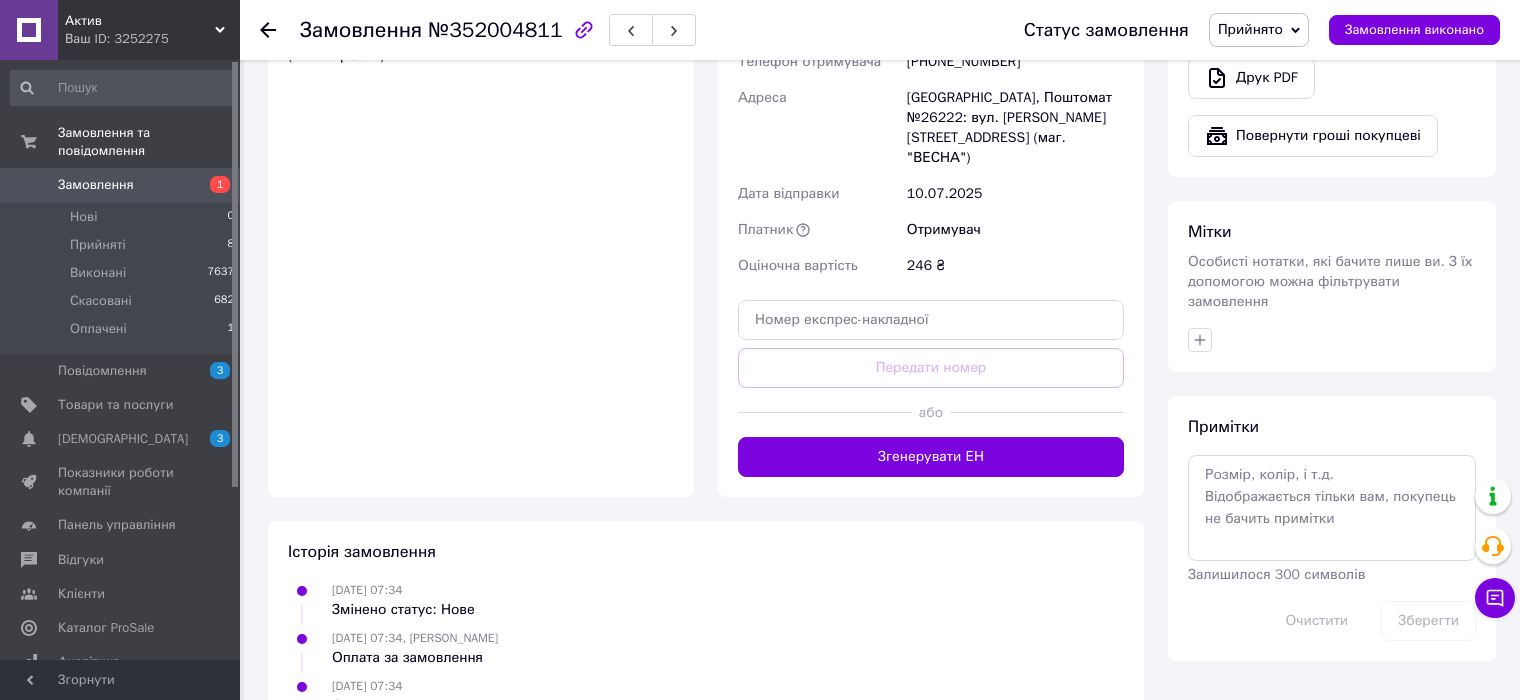 scroll, scrollTop: 1400, scrollLeft: 0, axis: vertical 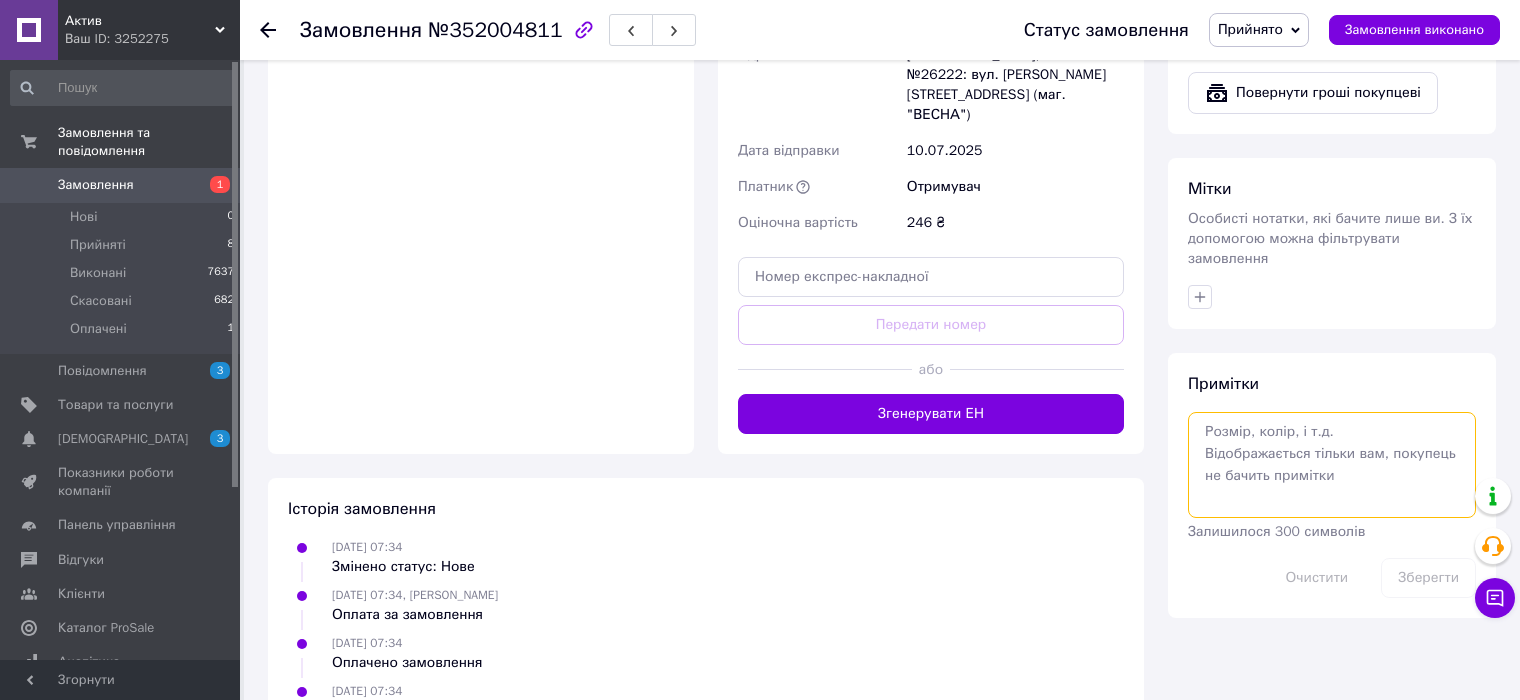click at bounding box center [1332, 465] 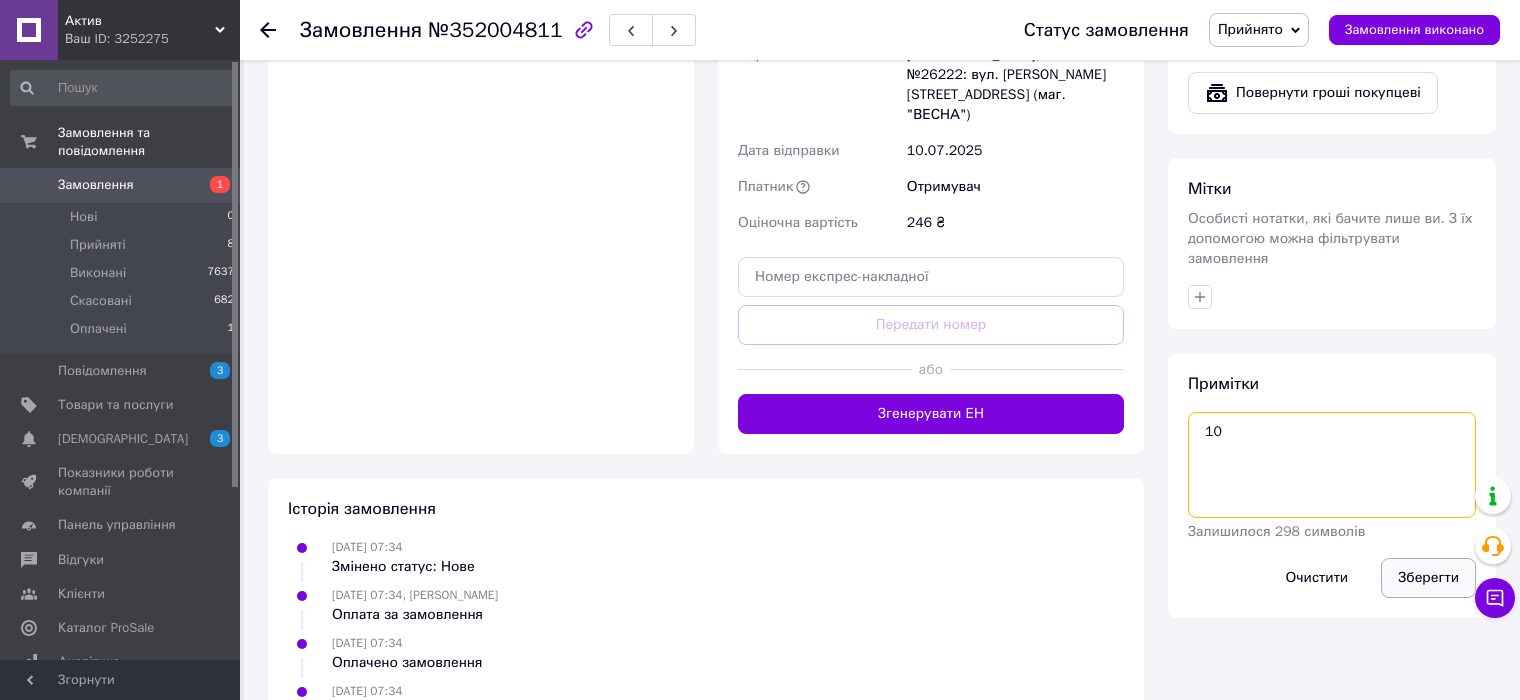 type on "10" 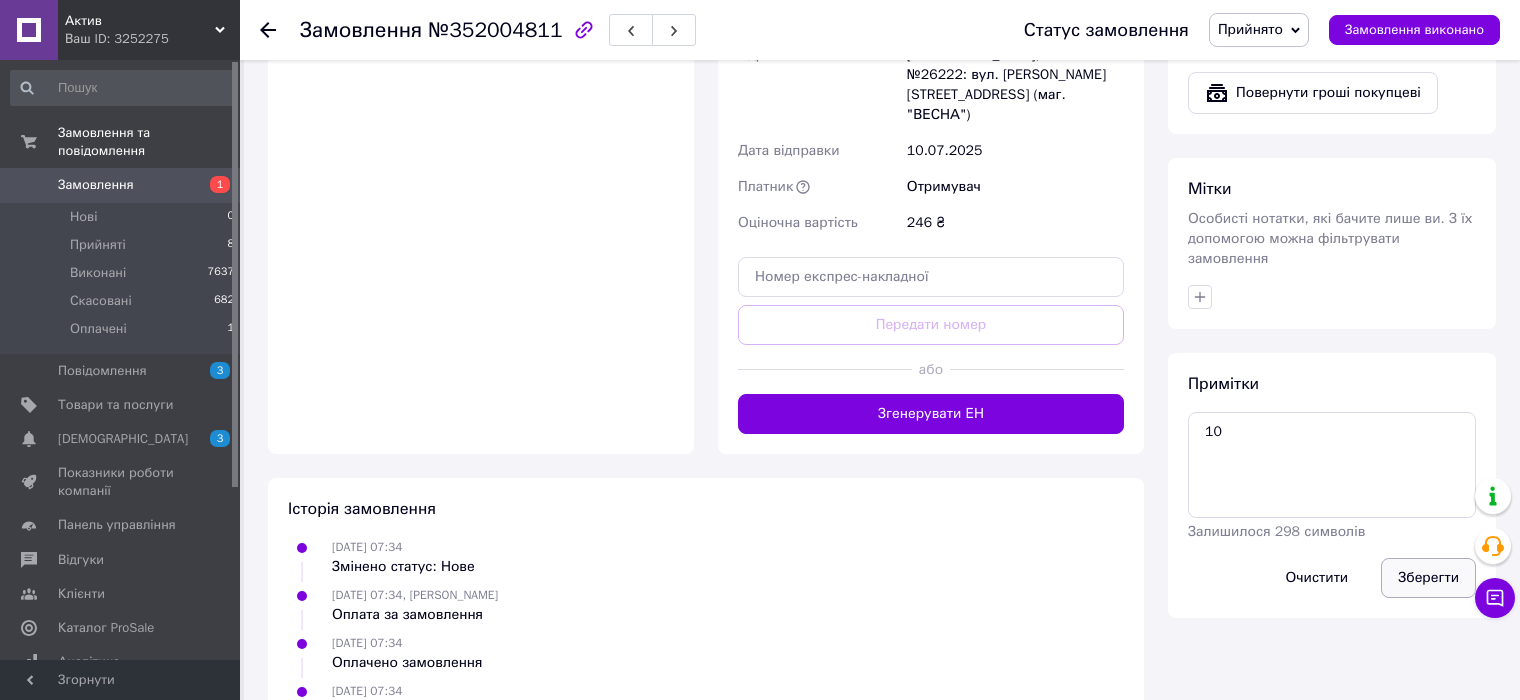 click on "Зберегти" at bounding box center (1428, 578) 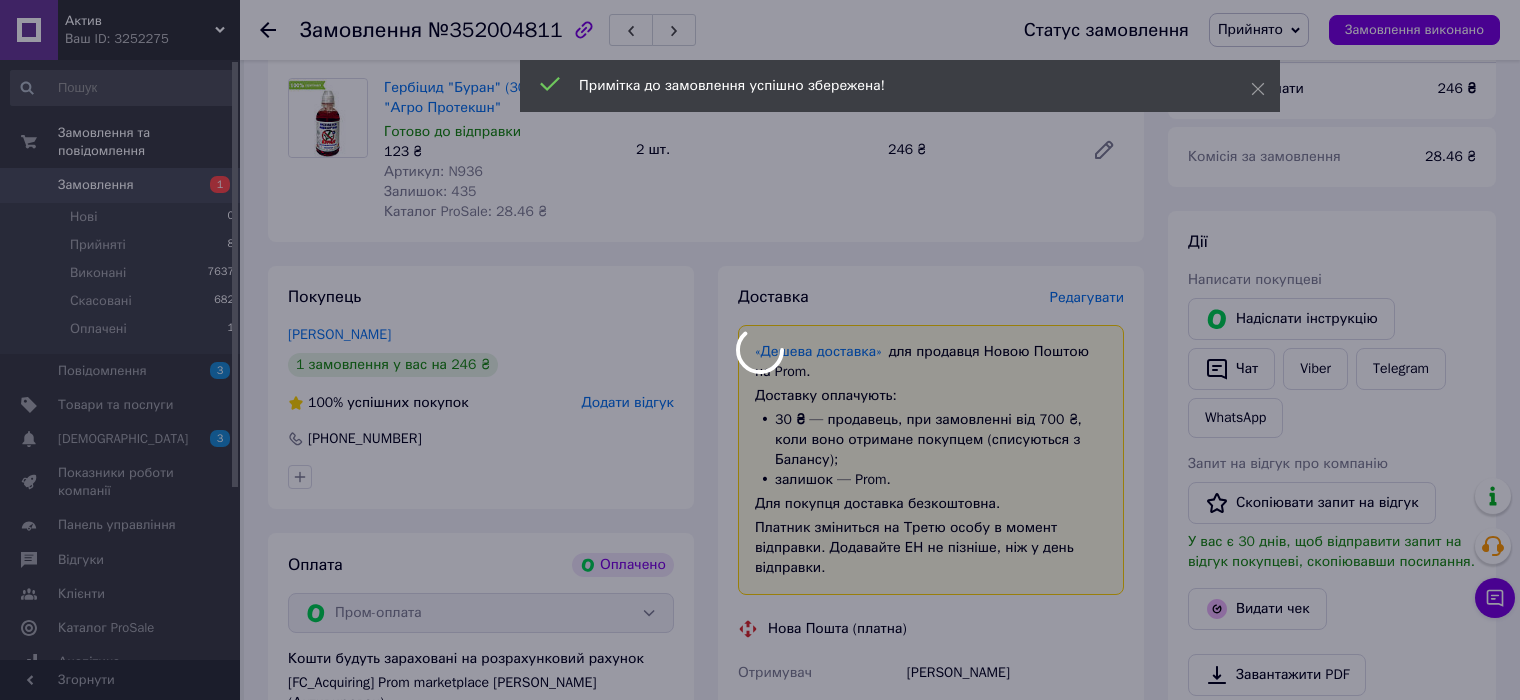 scroll, scrollTop: 700, scrollLeft: 0, axis: vertical 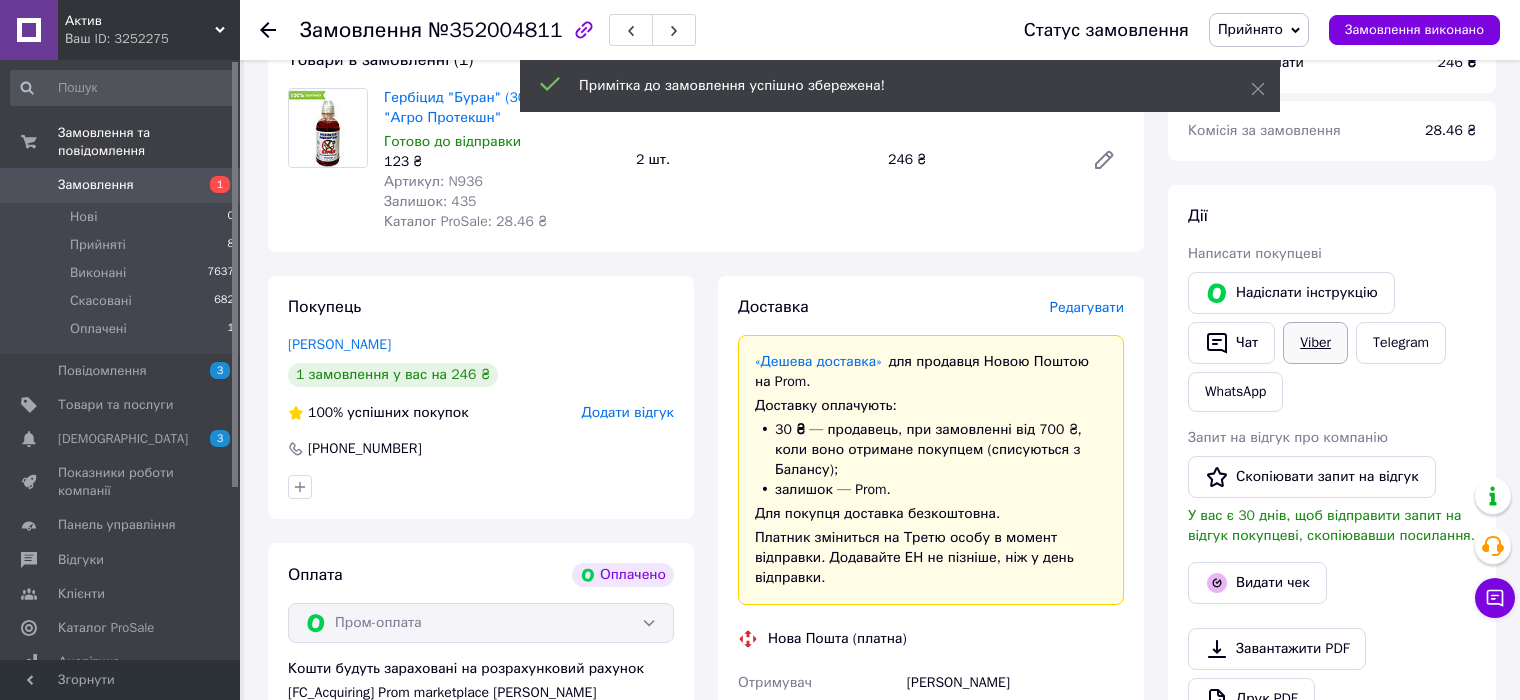 click on "Viber" at bounding box center [1315, 343] 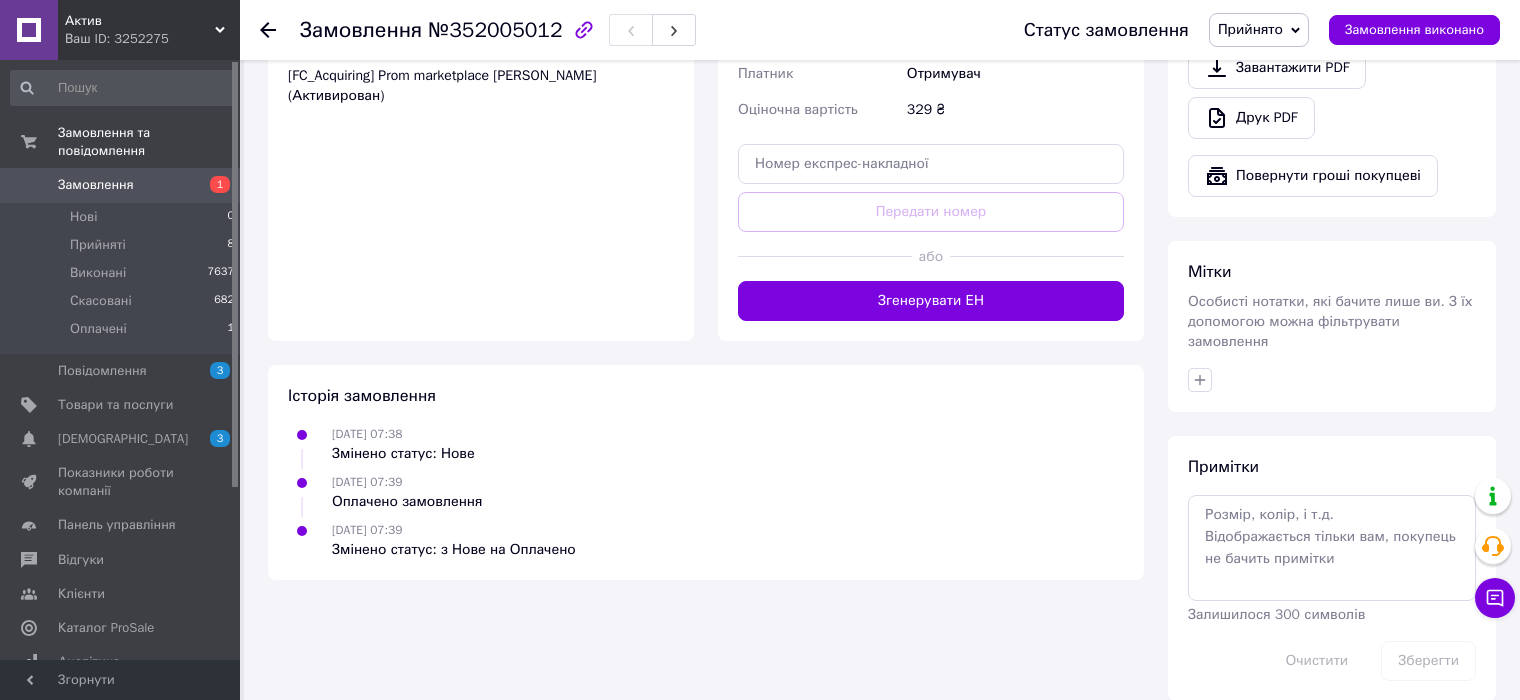 scroll, scrollTop: 1320, scrollLeft: 0, axis: vertical 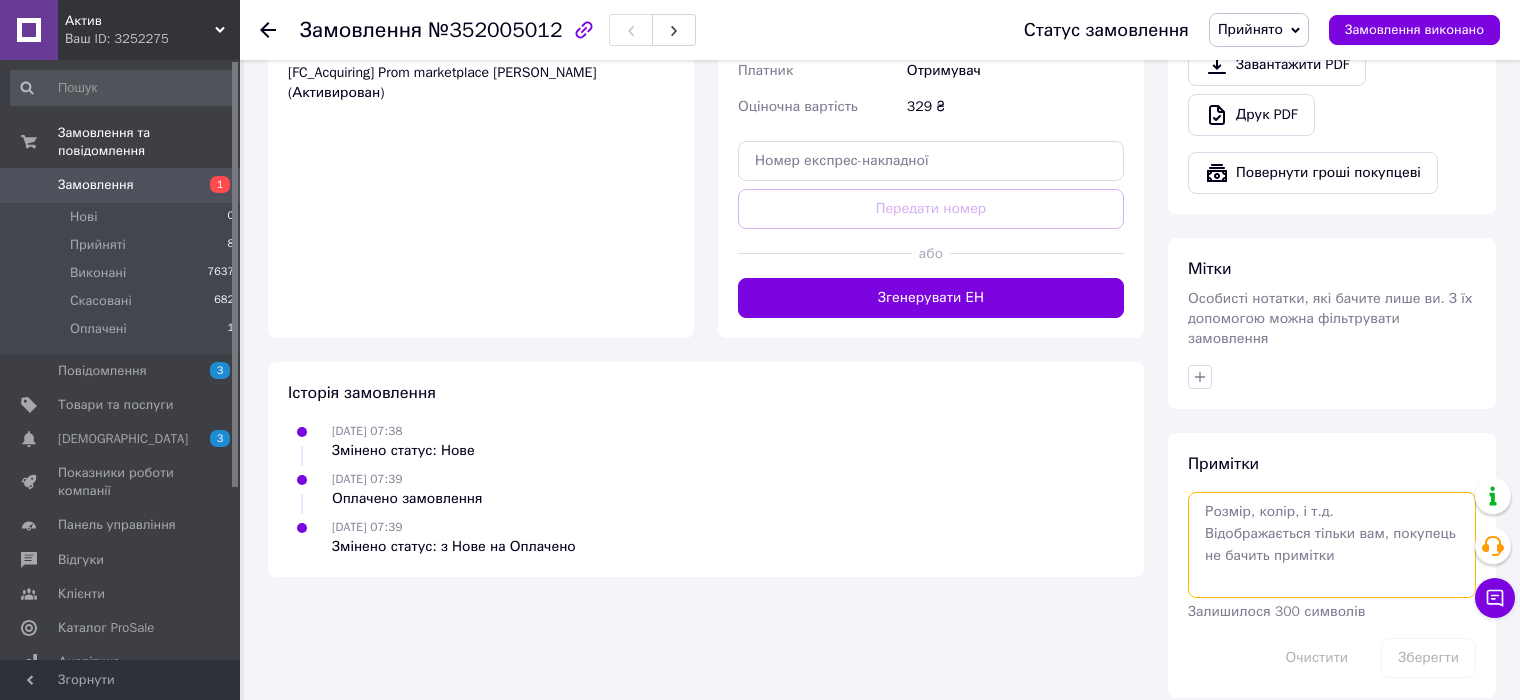 click at bounding box center (1332, 545) 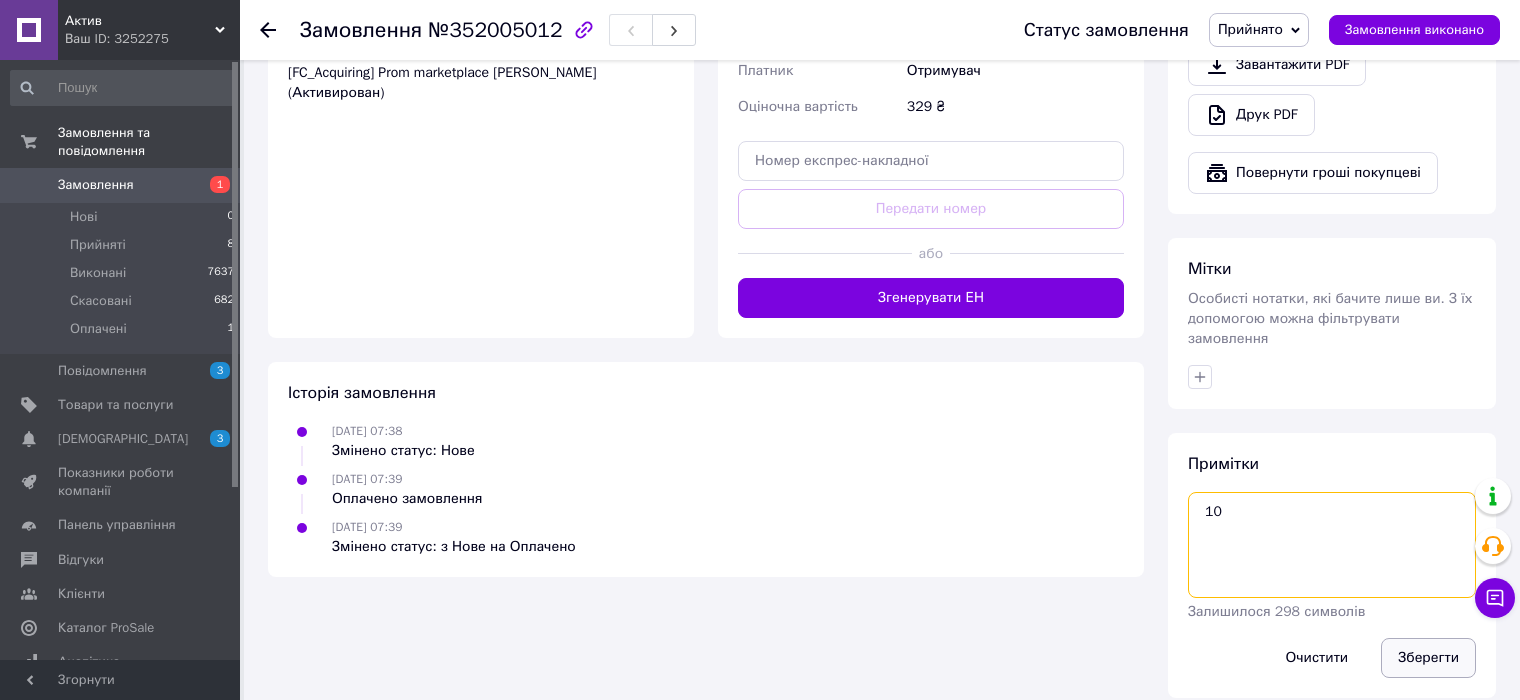 type on "10" 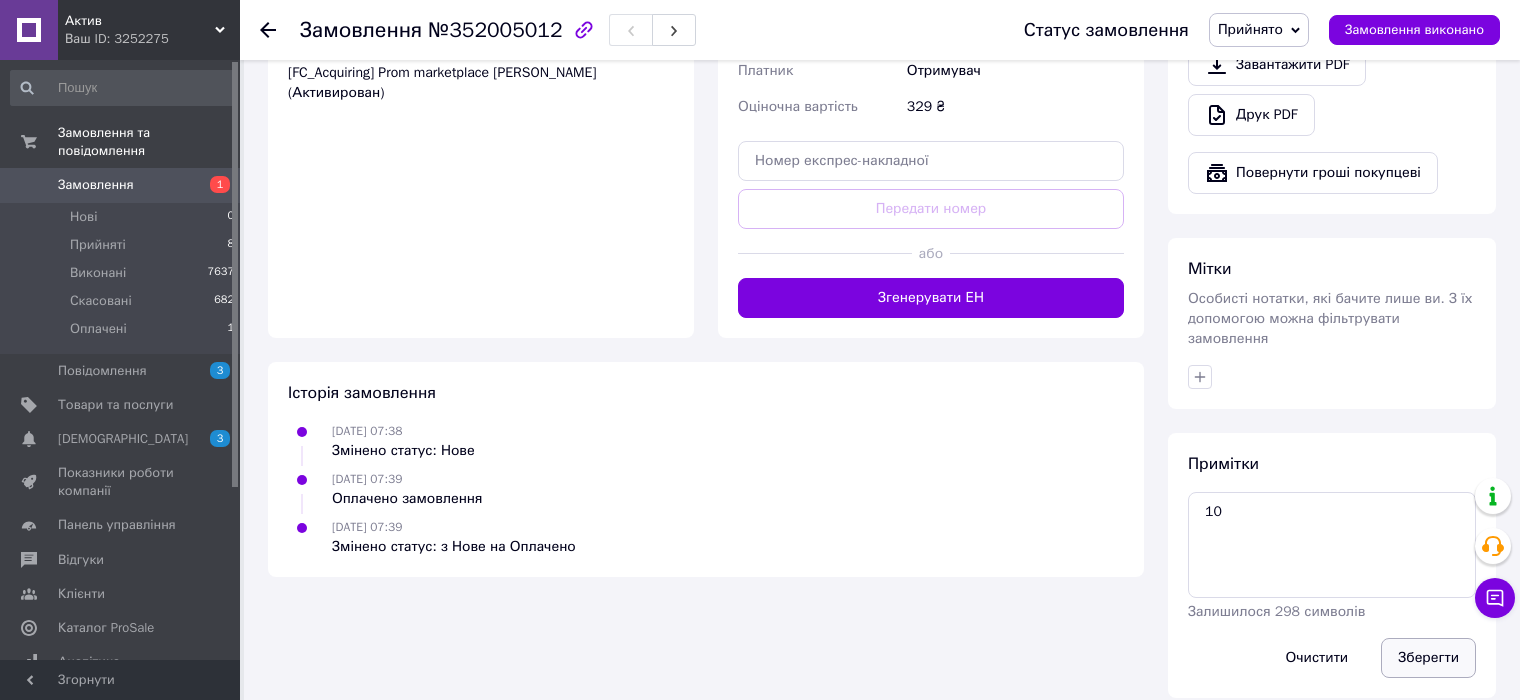 click on "Зберегти" at bounding box center (1428, 658) 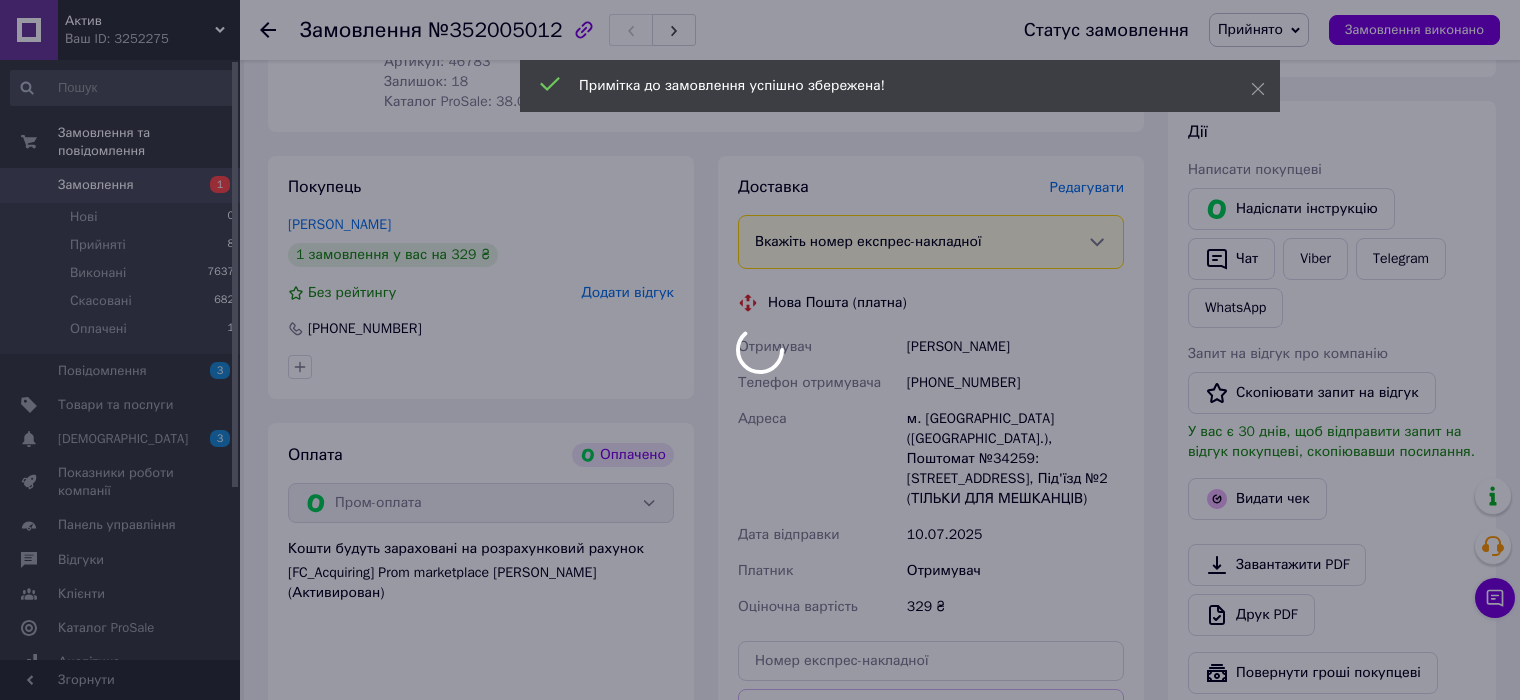 scroll, scrollTop: 620, scrollLeft: 0, axis: vertical 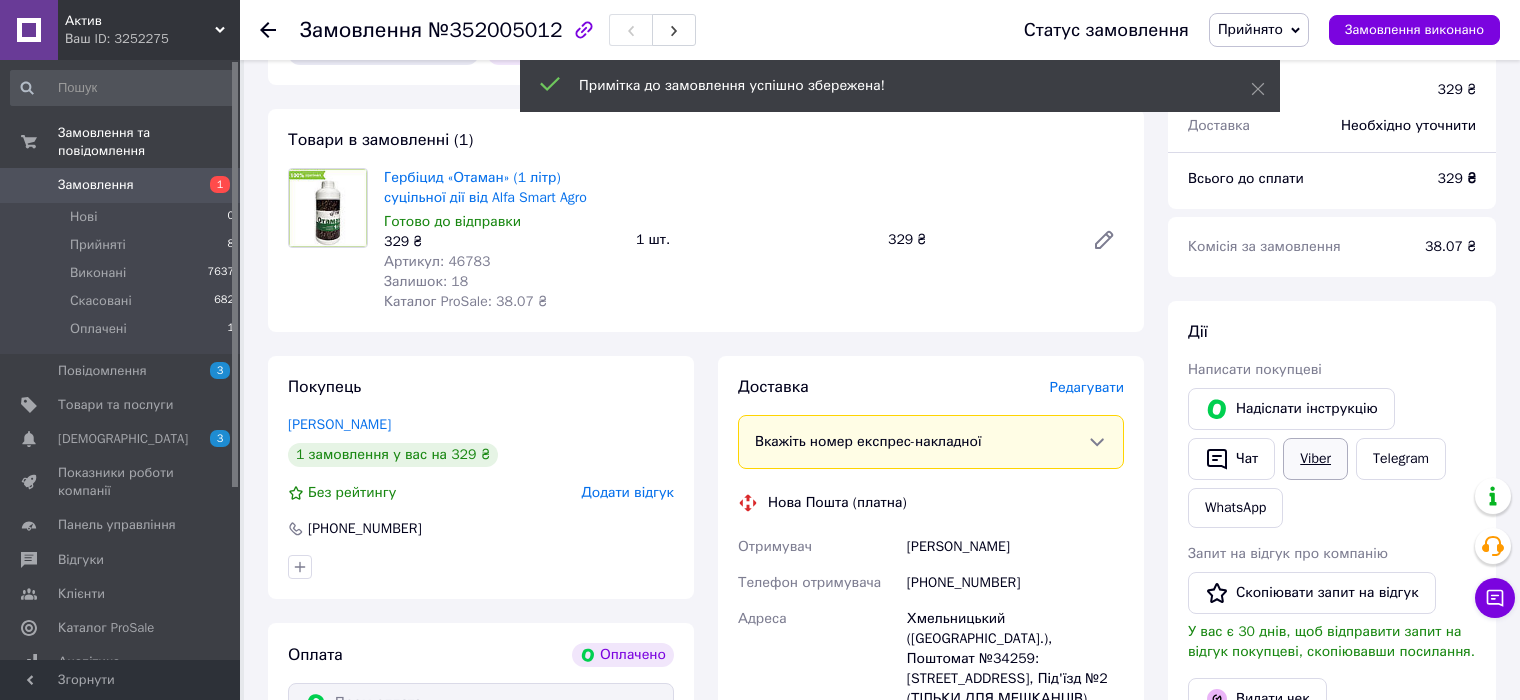 click on "Viber" at bounding box center [1315, 459] 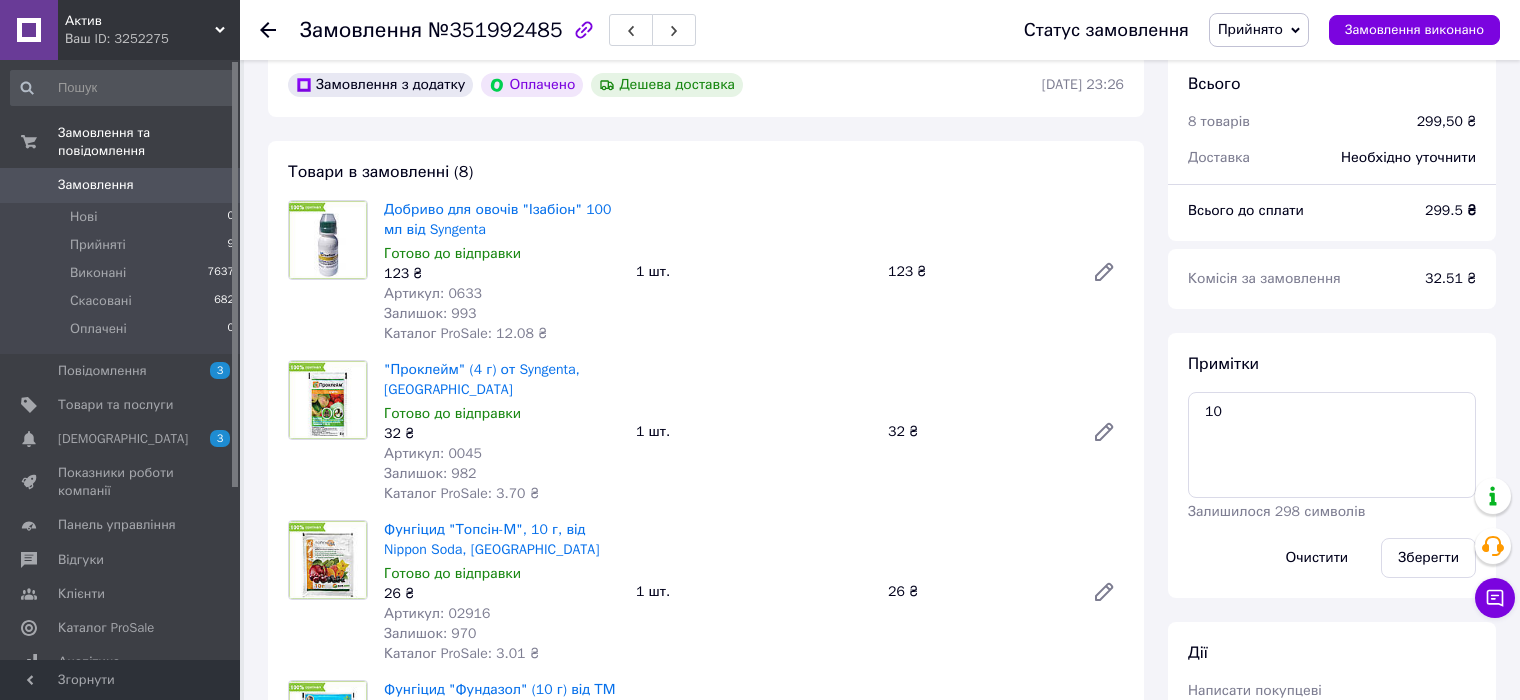 scroll, scrollTop: 600, scrollLeft: 0, axis: vertical 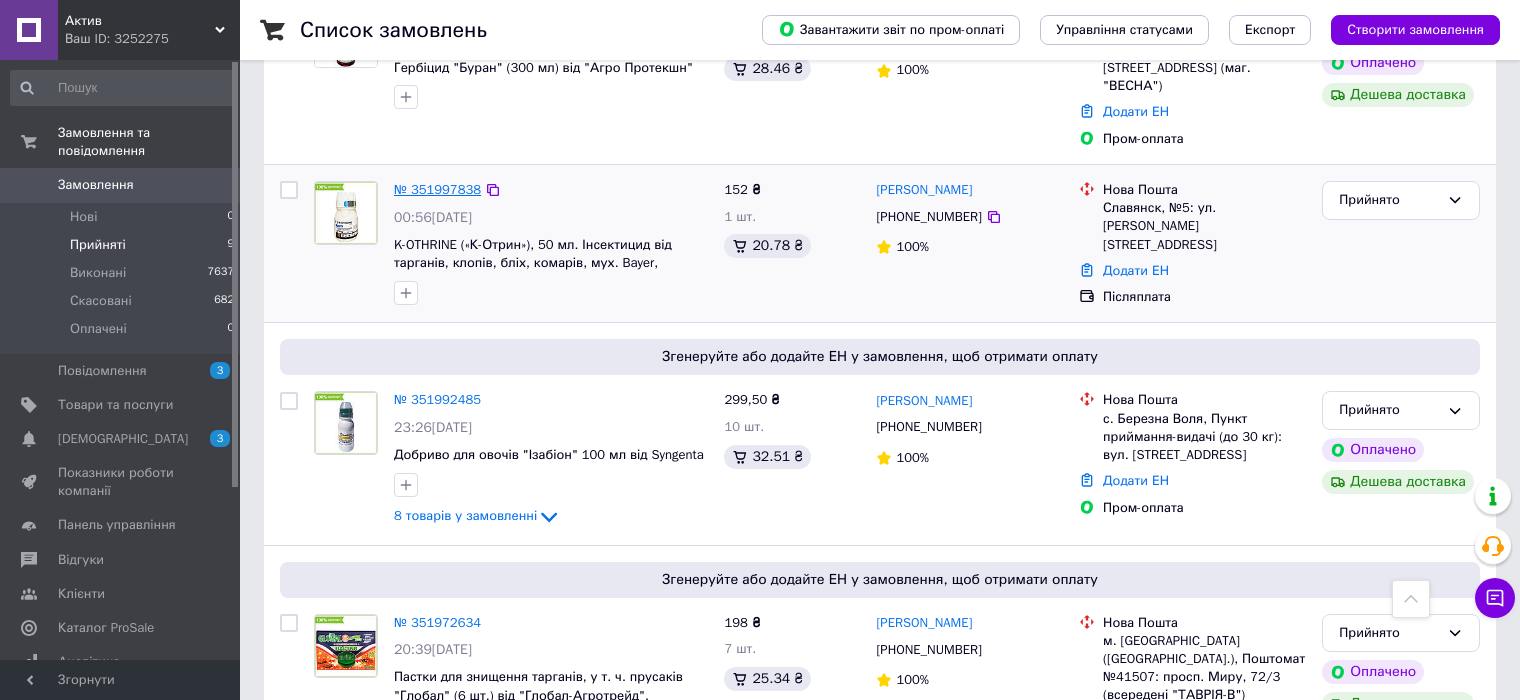 click on "№ 351997838" at bounding box center (437, 189) 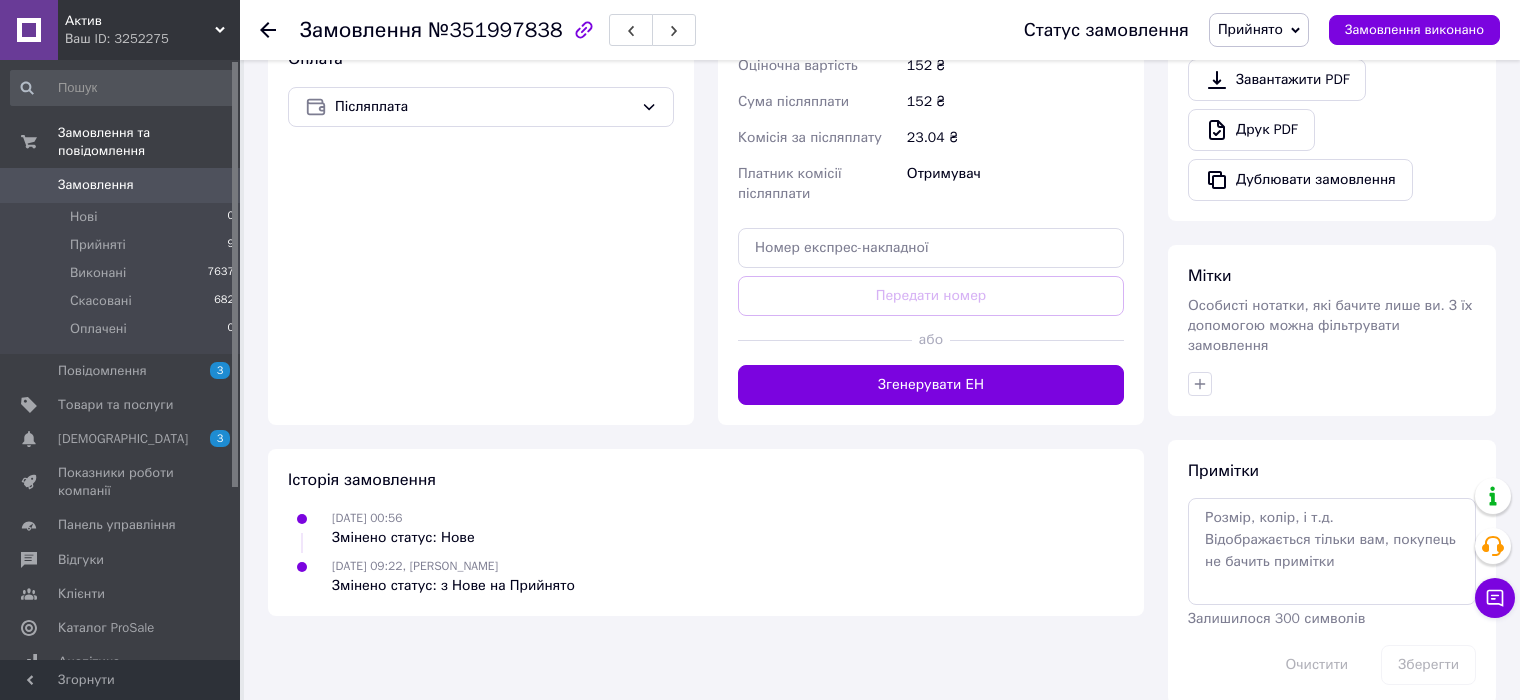 scroll, scrollTop: 740, scrollLeft: 0, axis: vertical 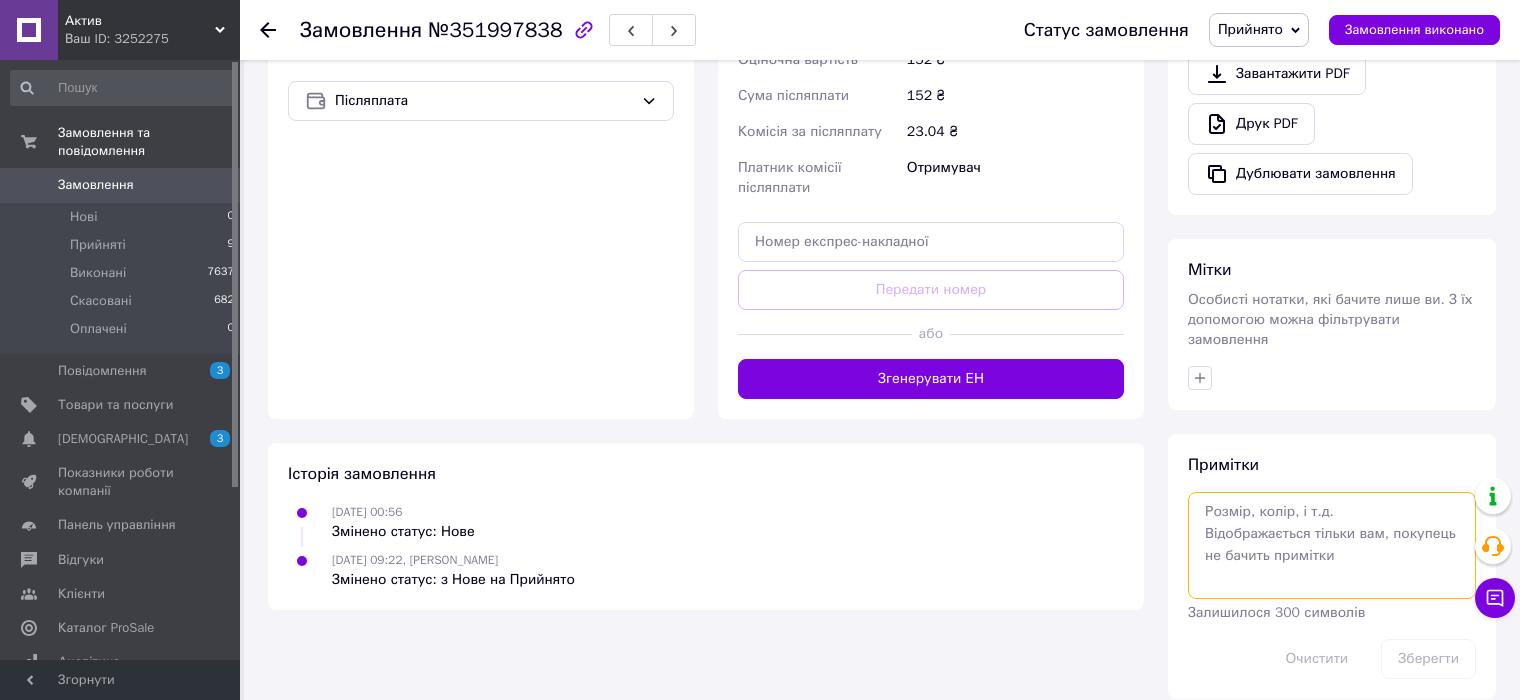 click at bounding box center (1332, 545) 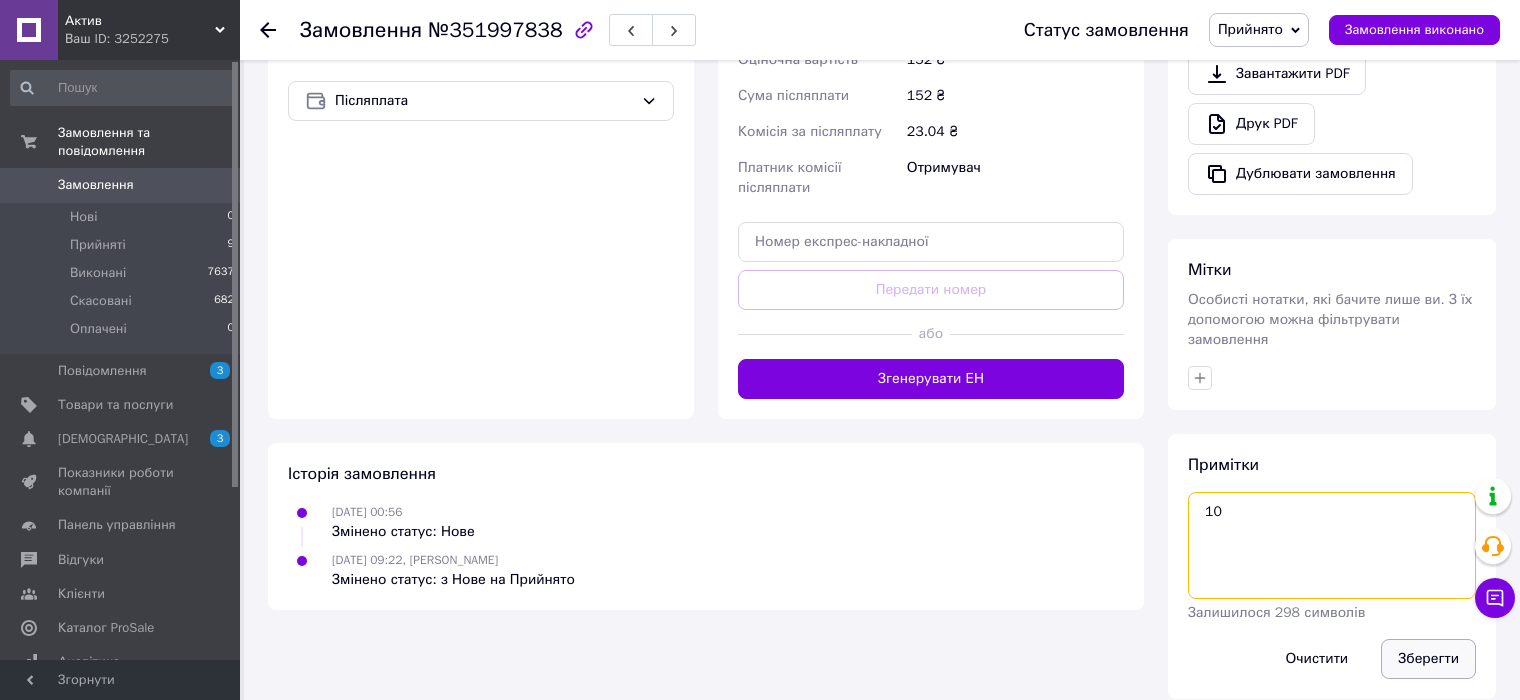 type on "10" 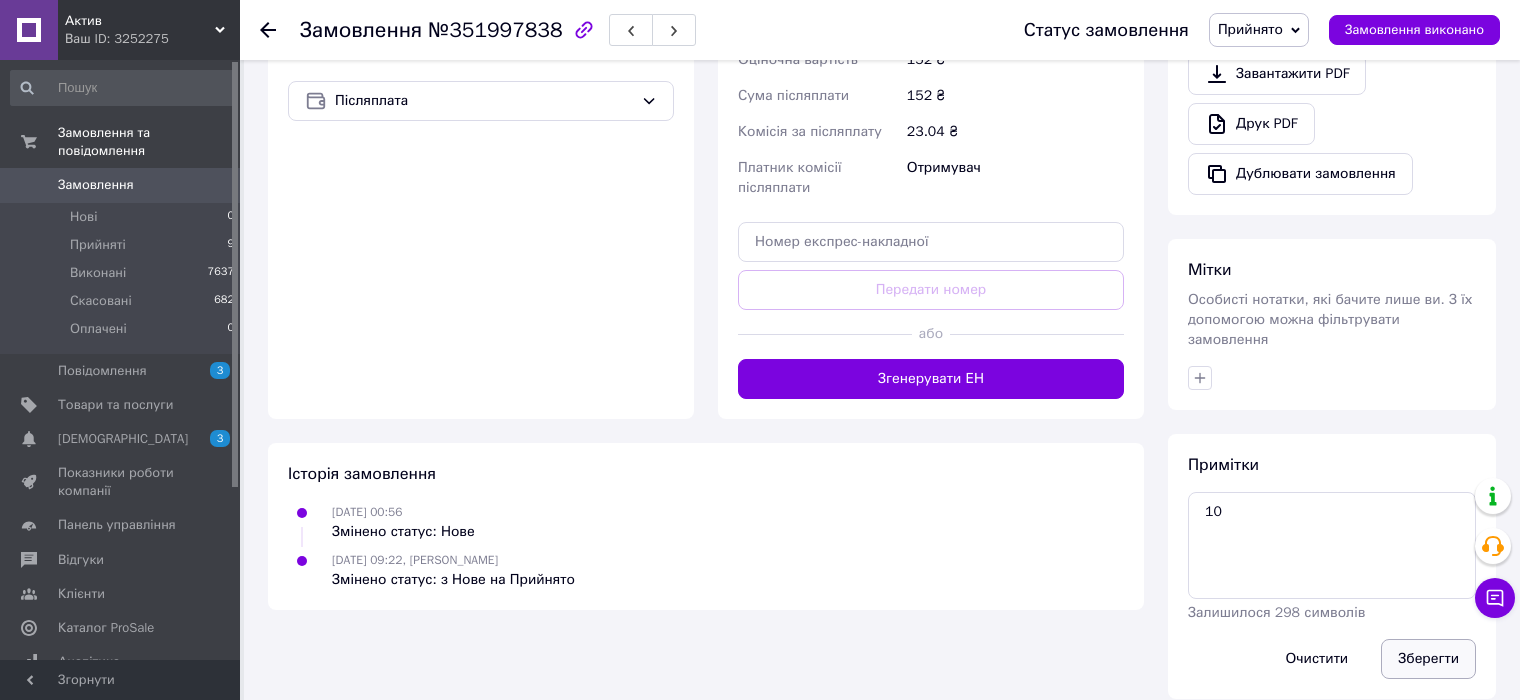 click on "Зберегти" at bounding box center (1428, 659) 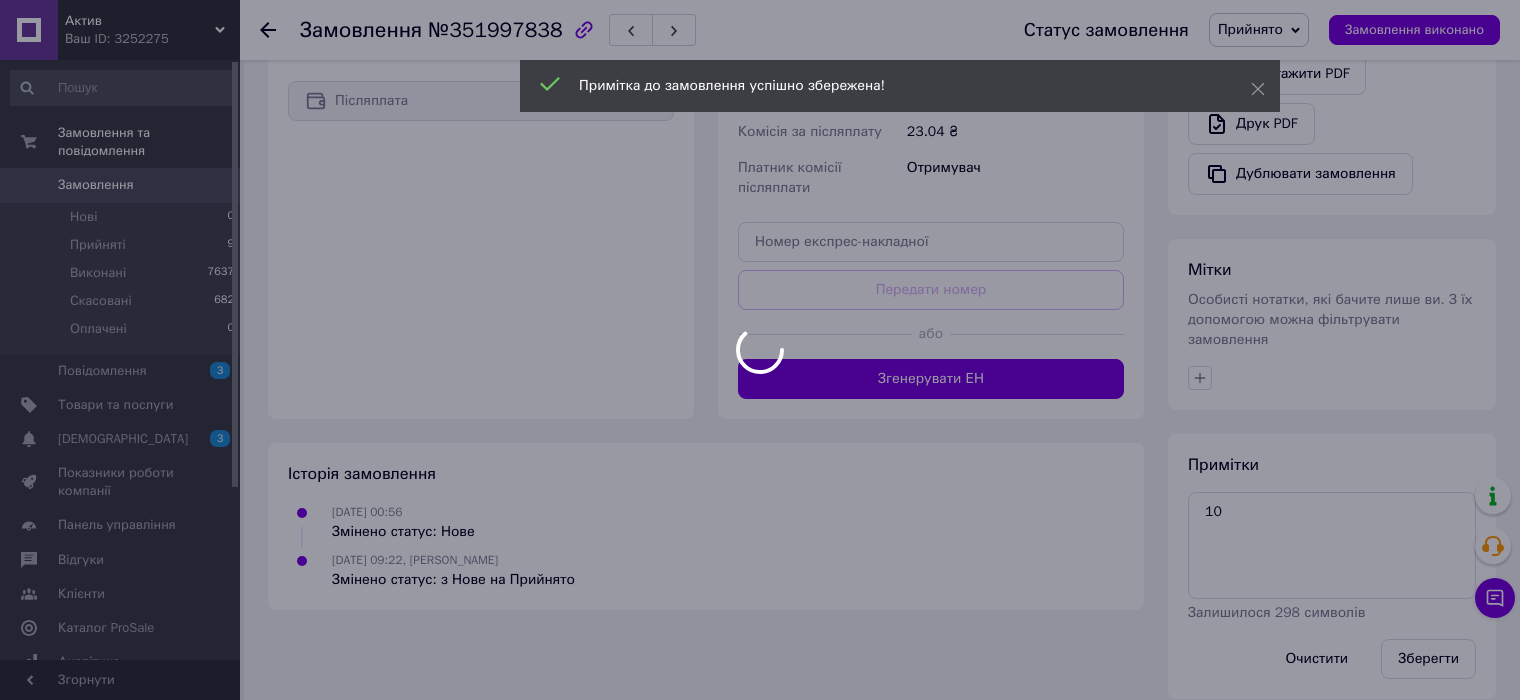 scroll, scrollTop: 704, scrollLeft: 0, axis: vertical 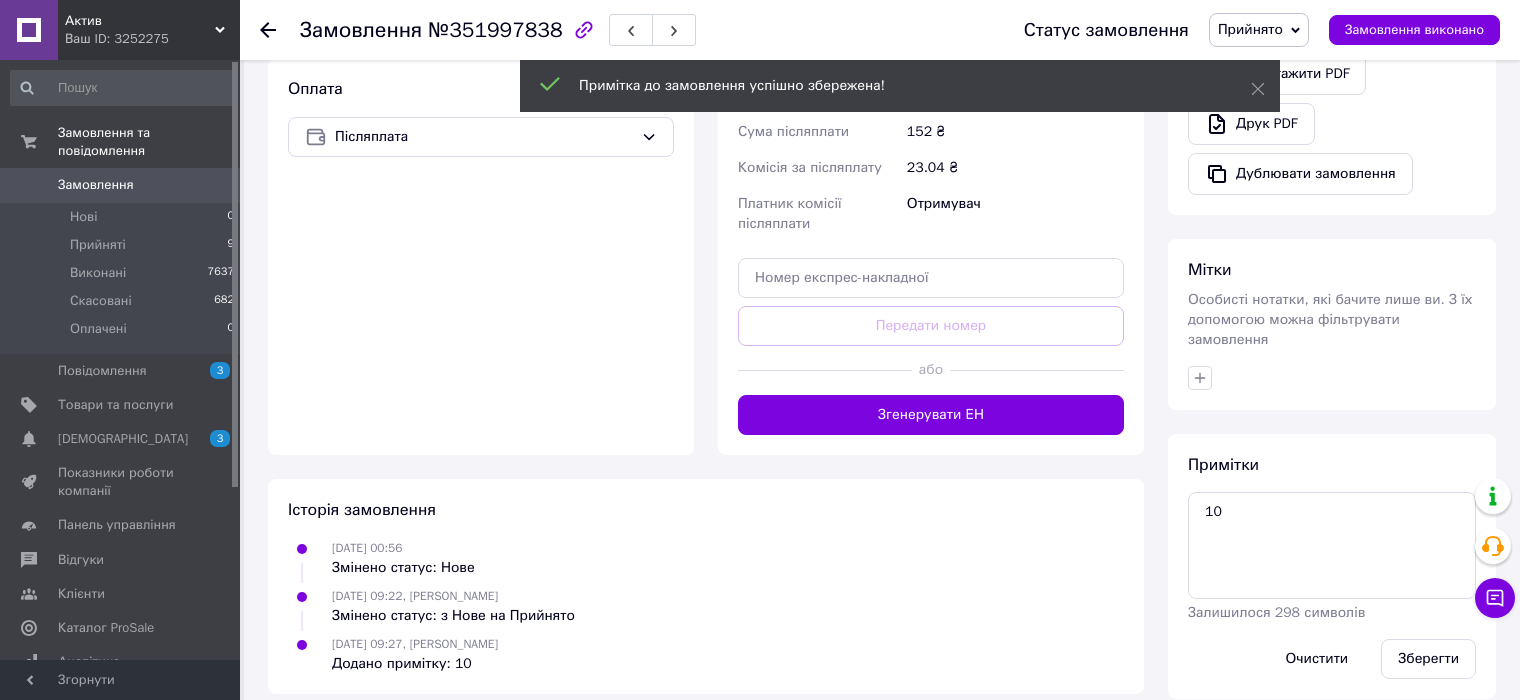 click on "Прийняті" at bounding box center (98, 245) 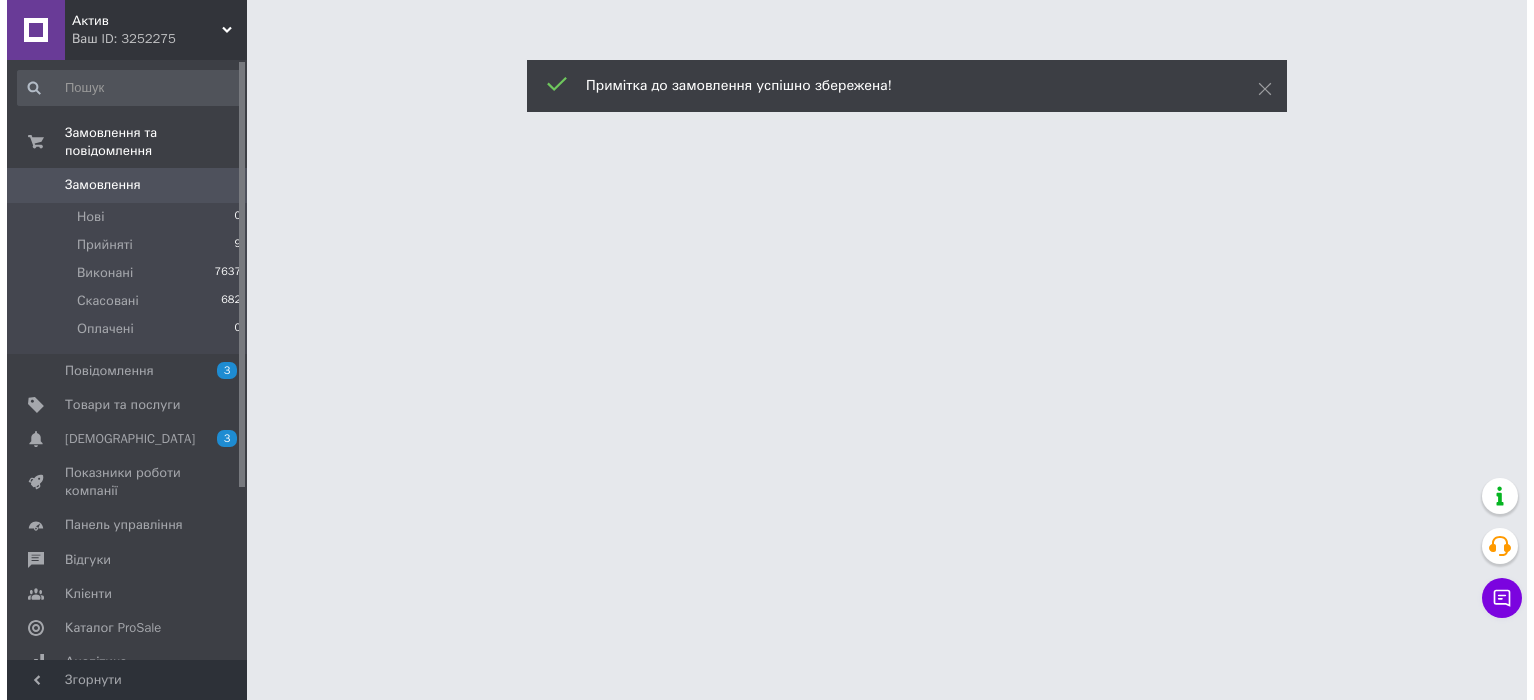 scroll, scrollTop: 0, scrollLeft: 0, axis: both 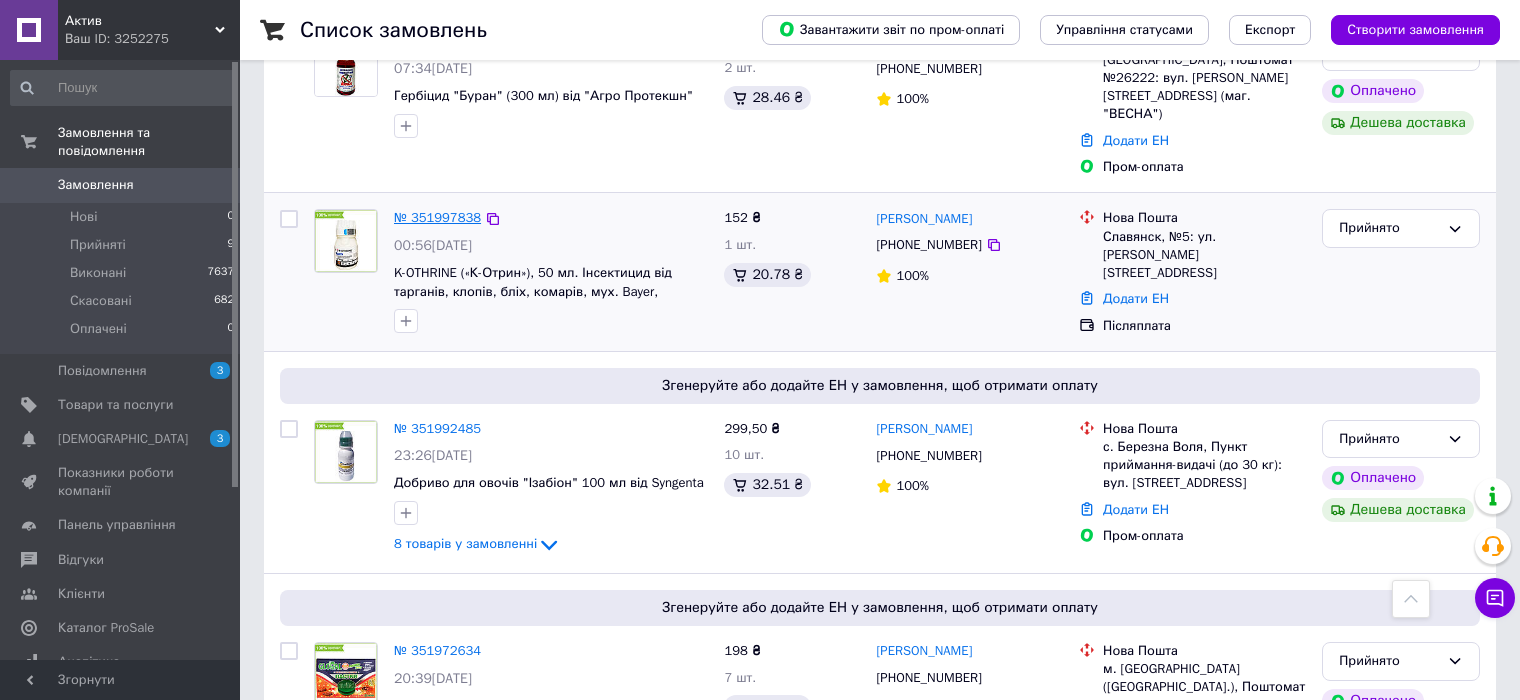 click on "№ 351997838" at bounding box center [437, 217] 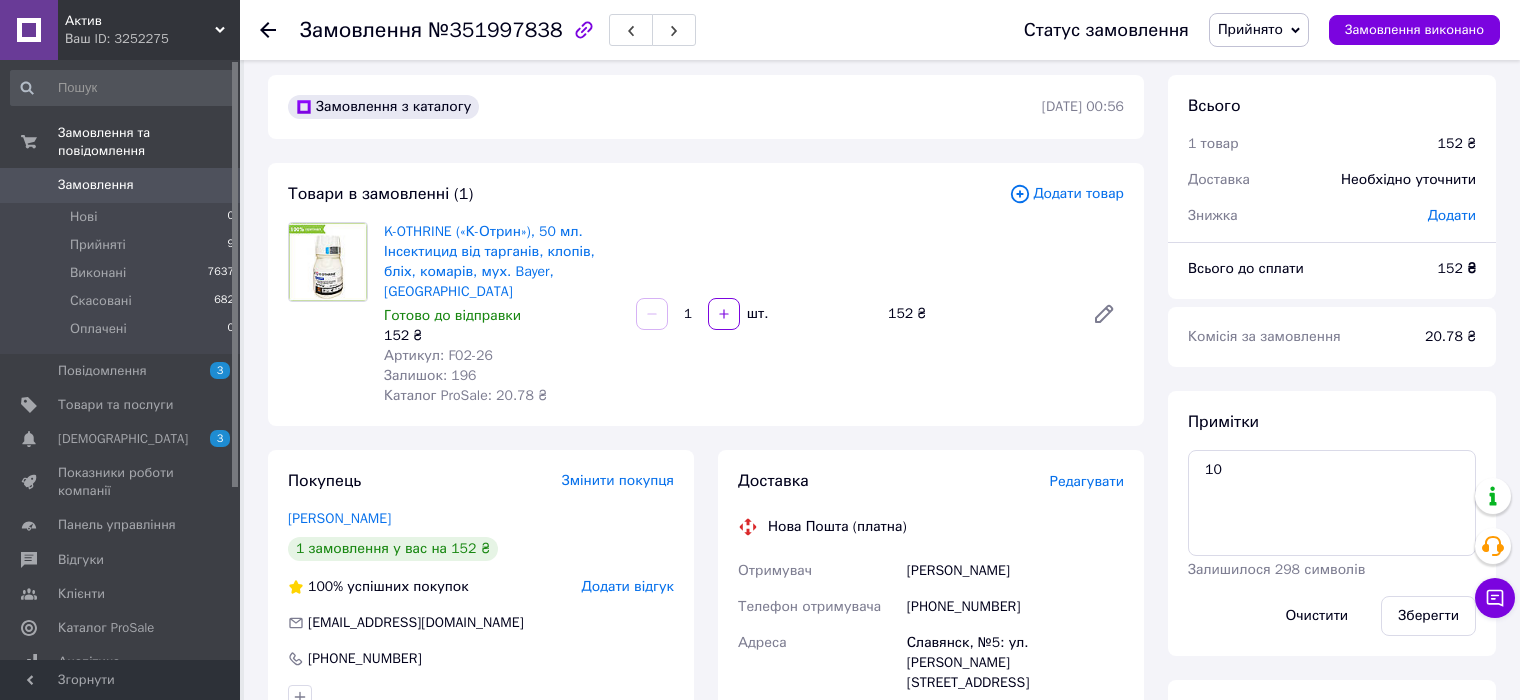 scroll, scrollTop: 0, scrollLeft: 0, axis: both 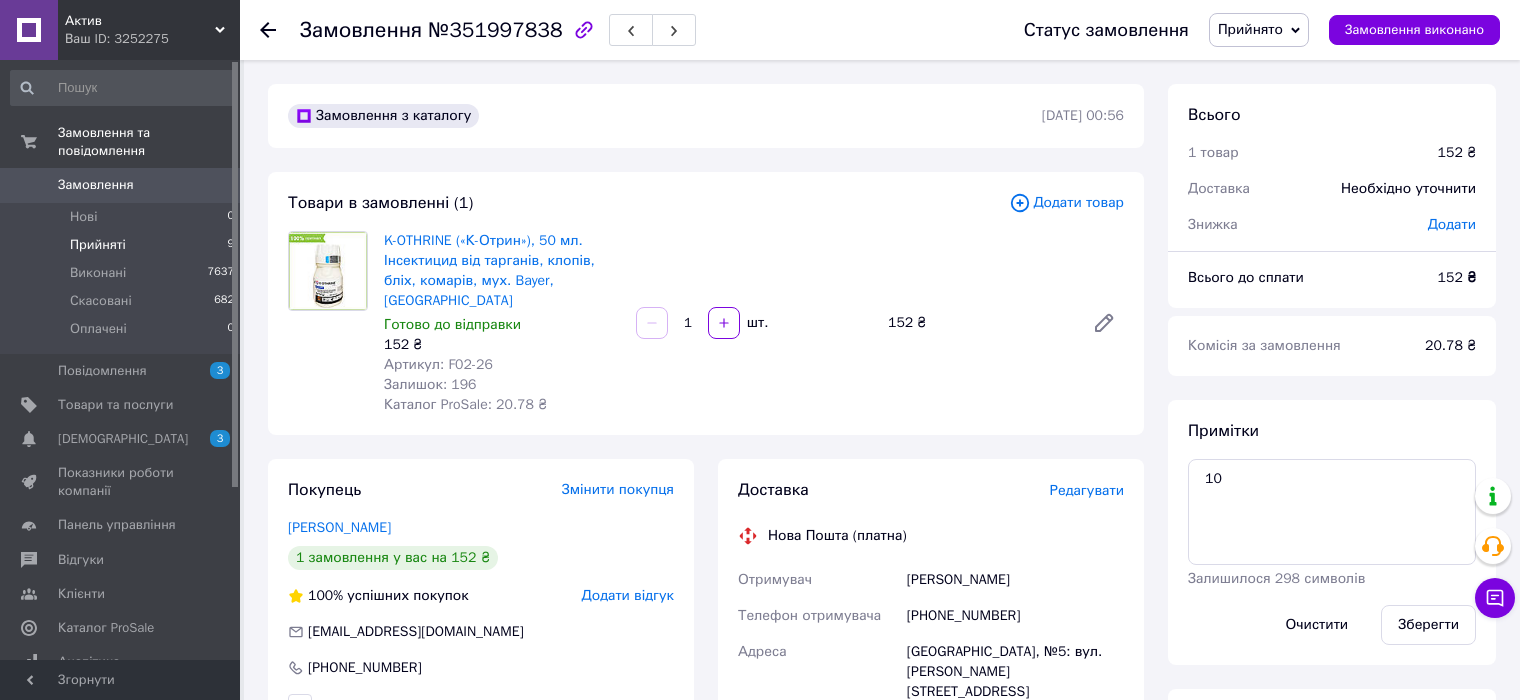 click on "Прийняті 9" at bounding box center [123, 245] 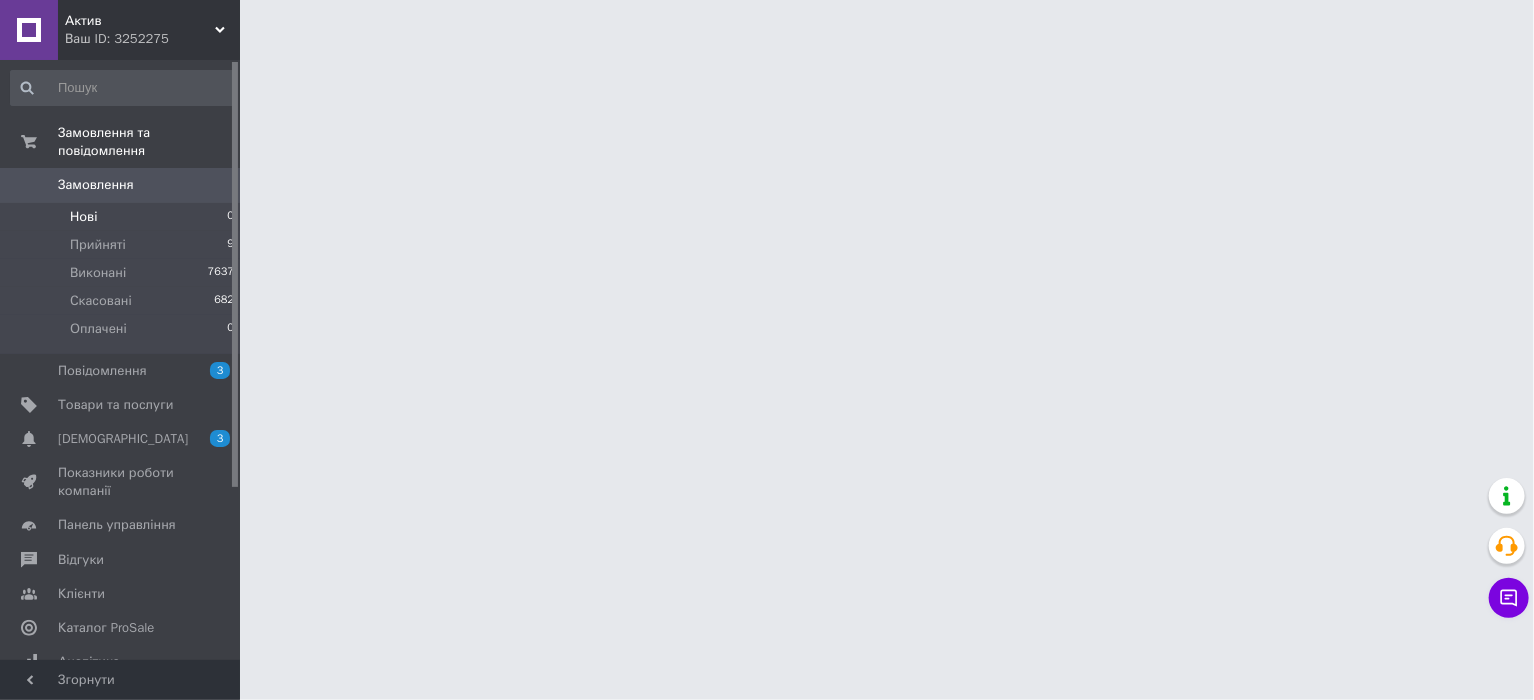 click on "Нові 0" at bounding box center (123, 217) 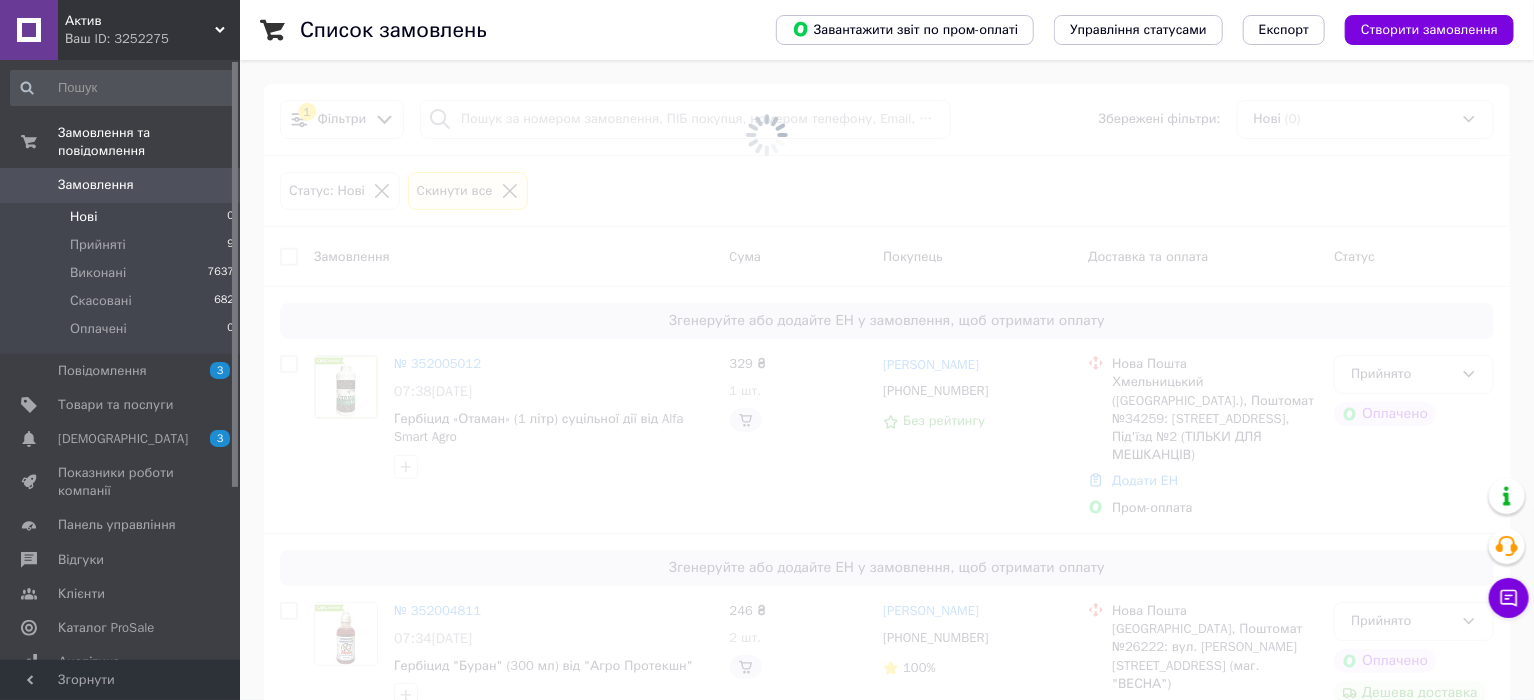 click on "Прийняті" at bounding box center [98, 245] 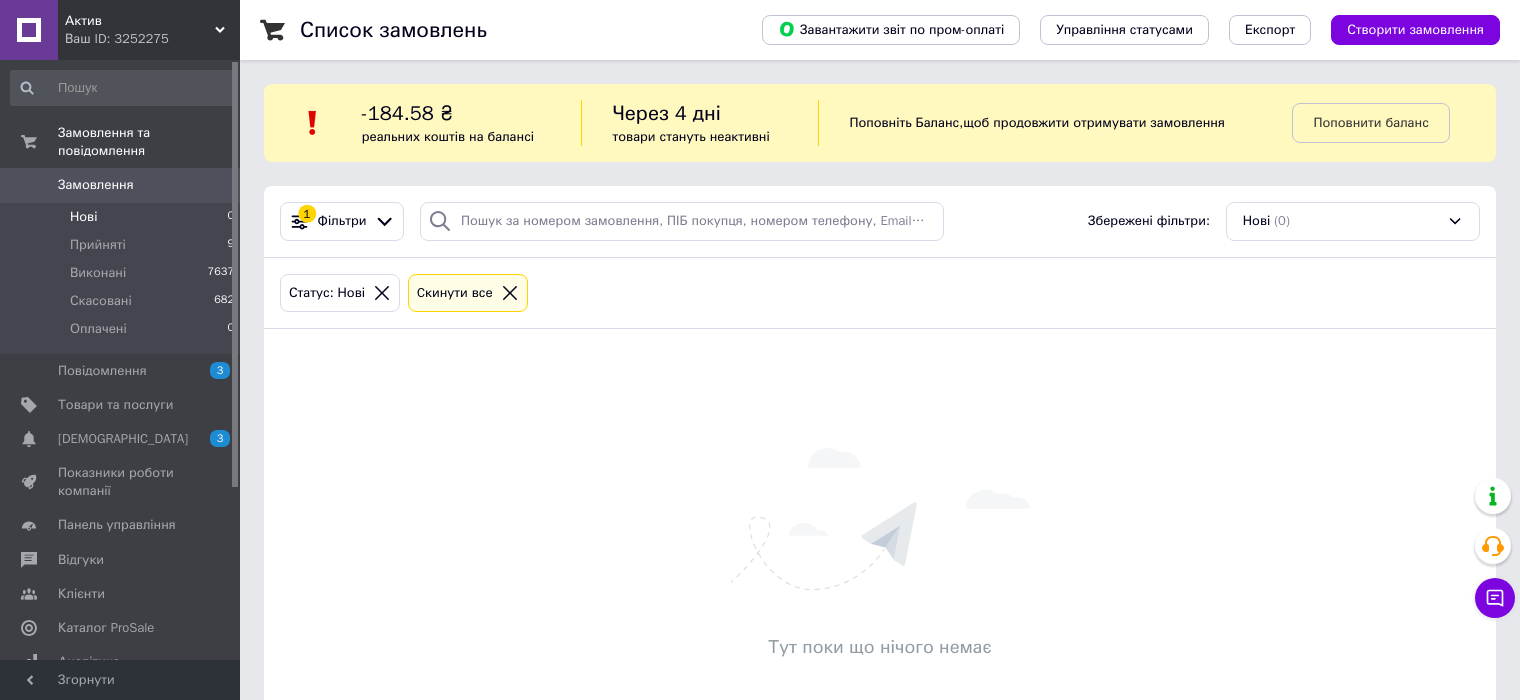 scroll, scrollTop: 107, scrollLeft: 0, axis: vertical 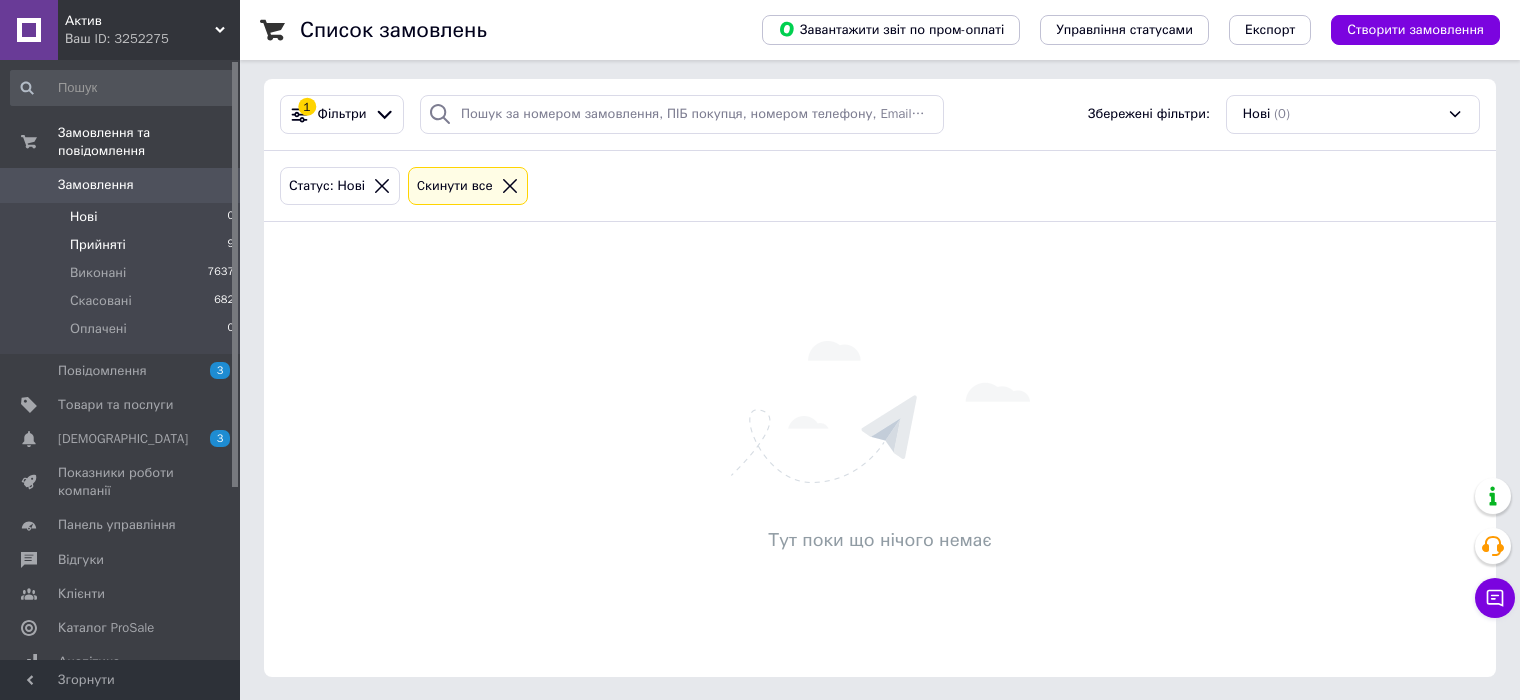 click on "Прийняті" at bounding box center [98, 245] 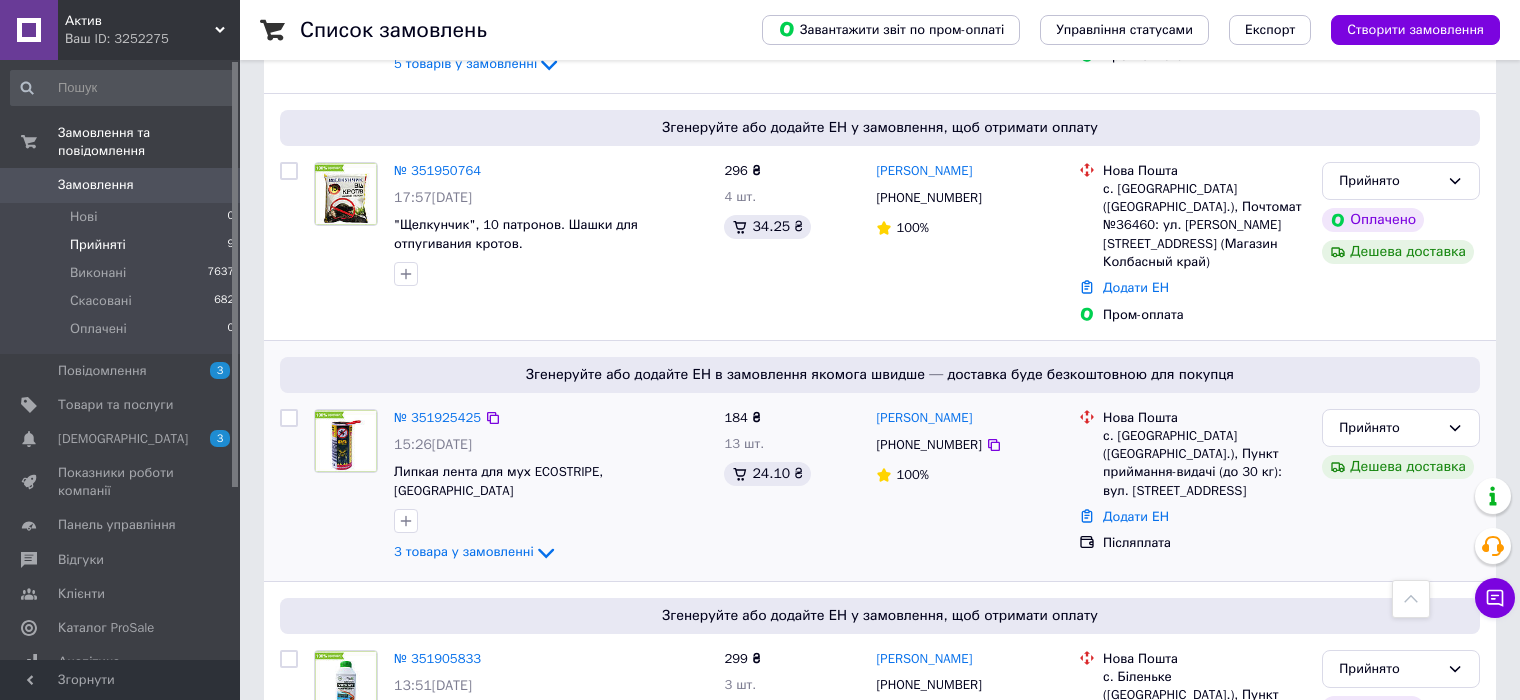 scroll, scrollTop: 1520, scrollLeft: 0, axis: vertical 